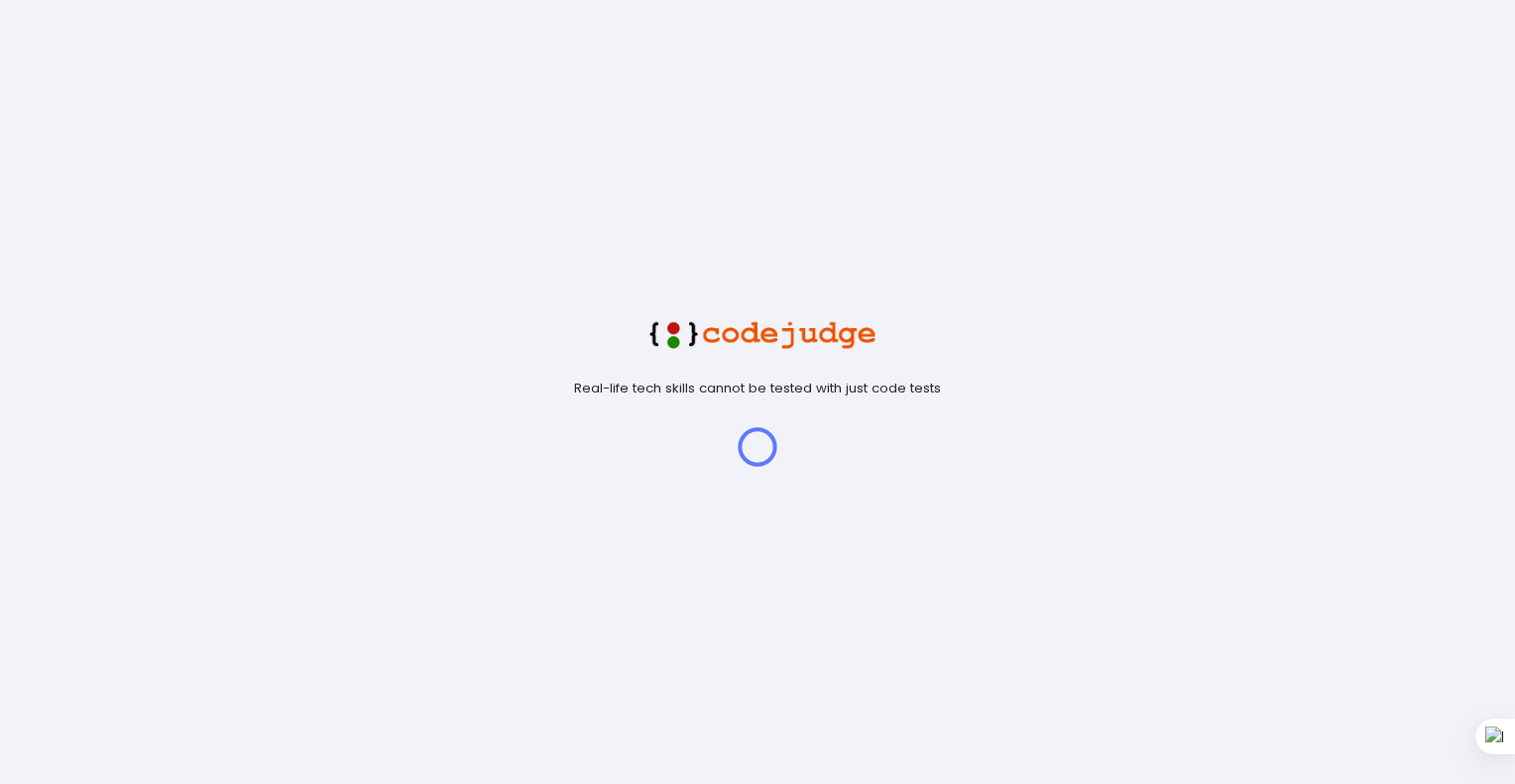 scroll, scrollTop: 0, scrollLeft: 0, axis: both 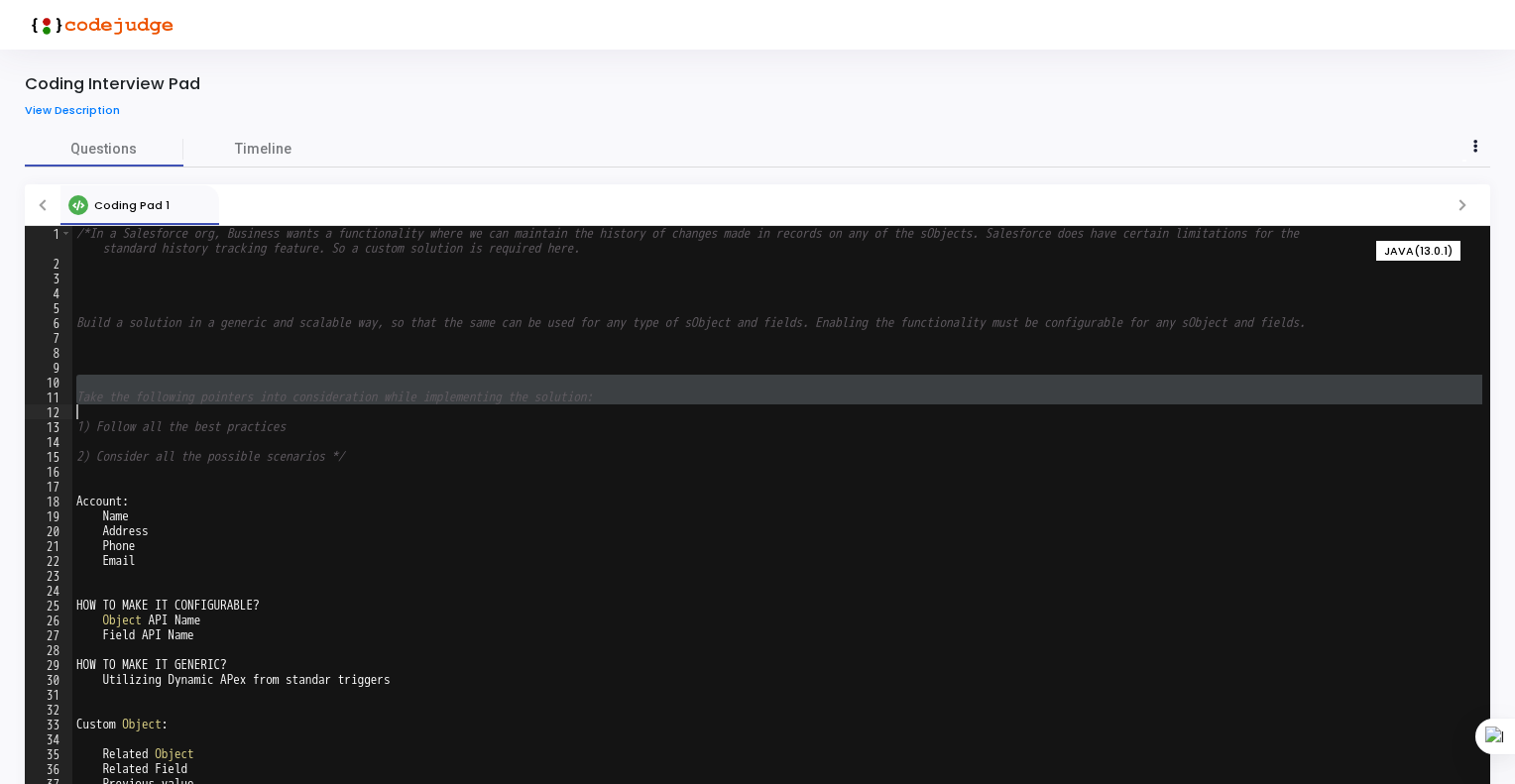 drag, startPoint x: 119, startPoint y: 386, endPoint x: 407, endPoint y: 418, distance: 289.77232 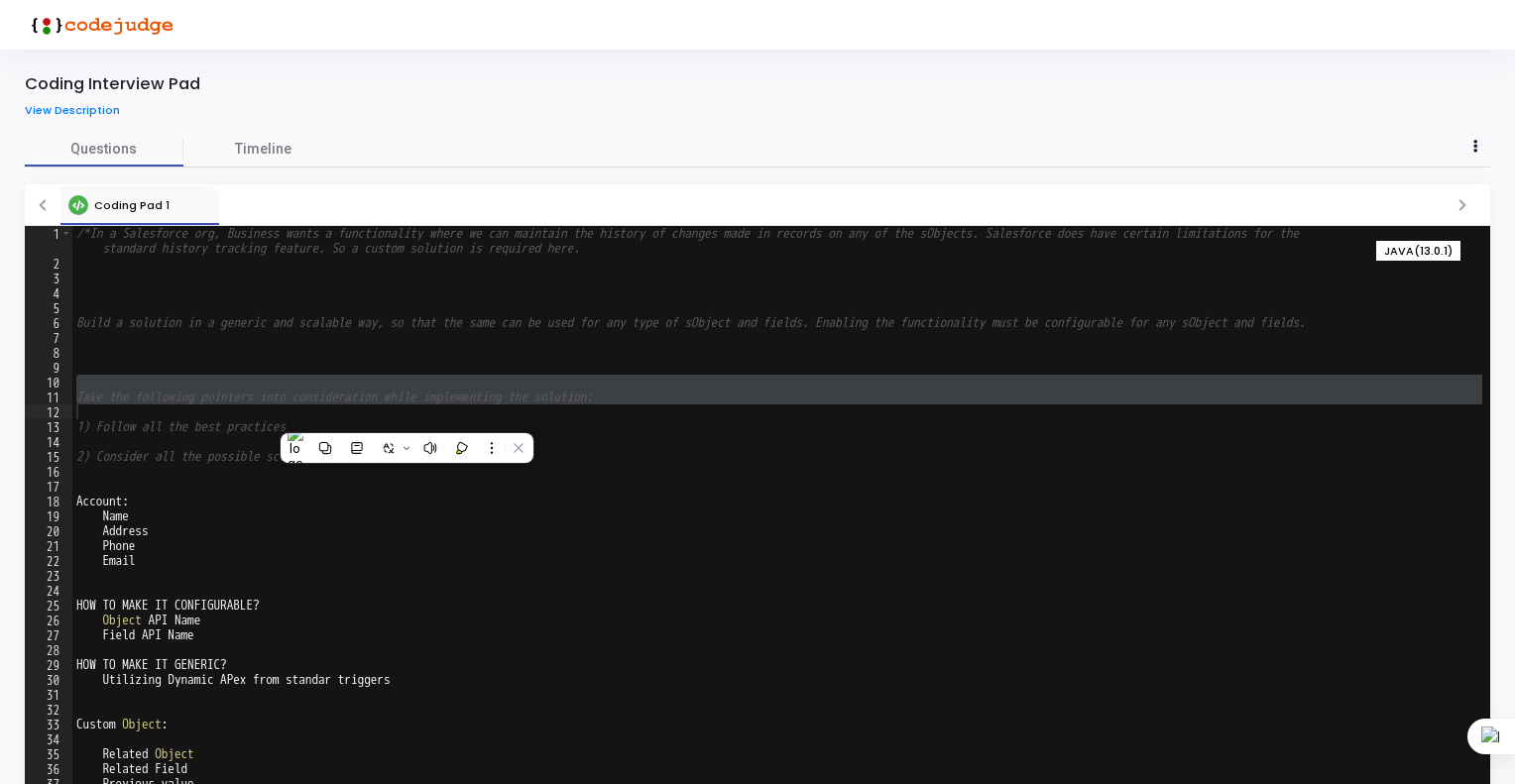 click at bounding box center [394, 448] 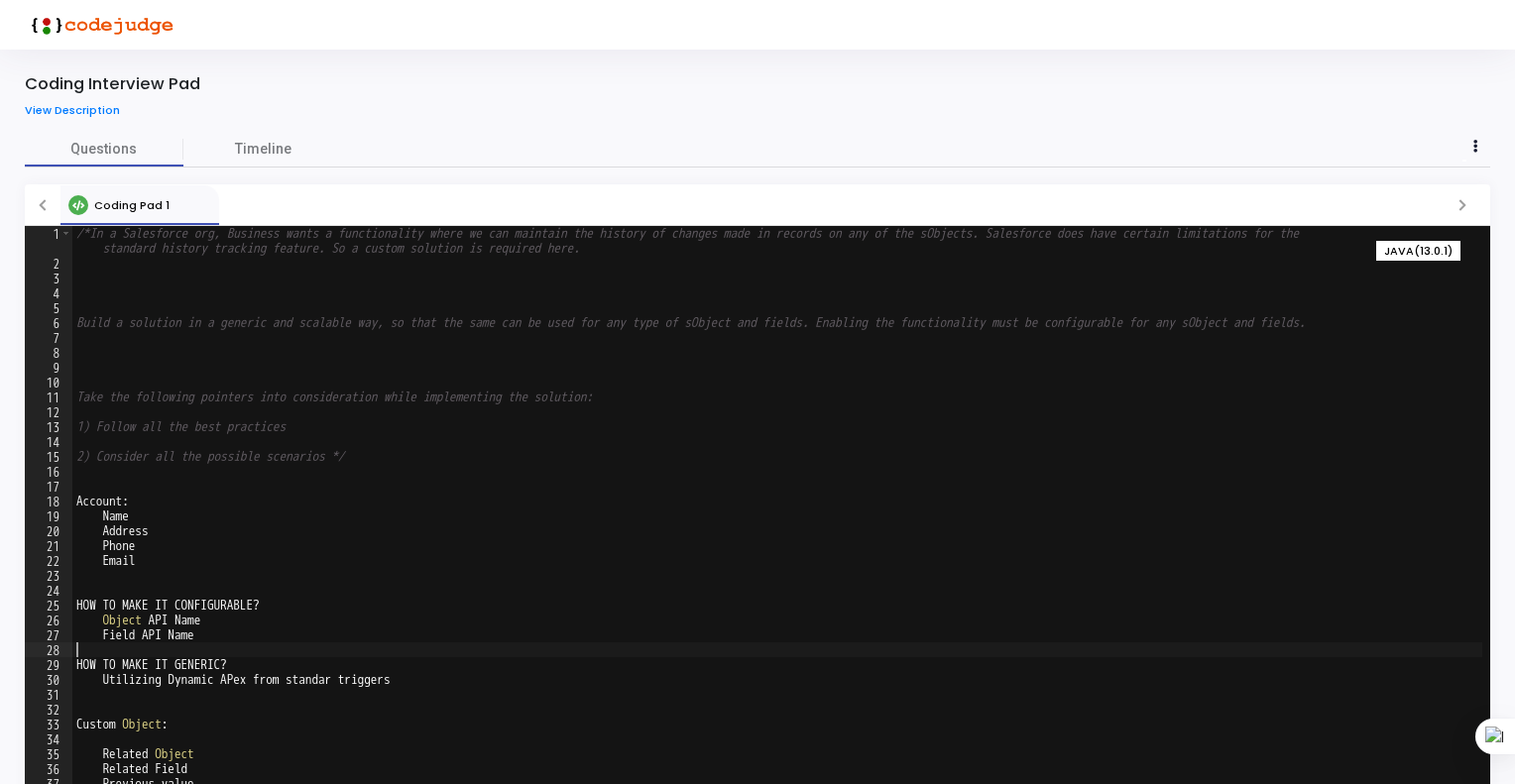 click on "/*In a Salesforce org, Business wants a functionality where we can maintain the history of changes made in records on any of the sObjects. Salesforce does have certain limitations for the       standard history tracking feature. So a custom solution is required here. Build a solution in a generic and scalable way, so that the same can be used for any type of sObject and fields. Enabling the functionality must be configurable for any sObject and fields. Take the following pointers into consideration while implementing the solution: 1) Follow all the best practices 2) Consider all the possible scenarios */ Account :      Name      Address      Phone      Email HOW   TO   MAKE   IT   CONFIGURABLE ?      Object   API   Name      Field   API   Name HOW   TO   MAKE   IT   GENERIC ?      Utilizing   Dynamic   APex   from   standar   triggers Custom   Object :      Related   Object      Related   Field      Previous   value      Current   value      Last   modifed   date   and   time" at bounding box center (777, 537) 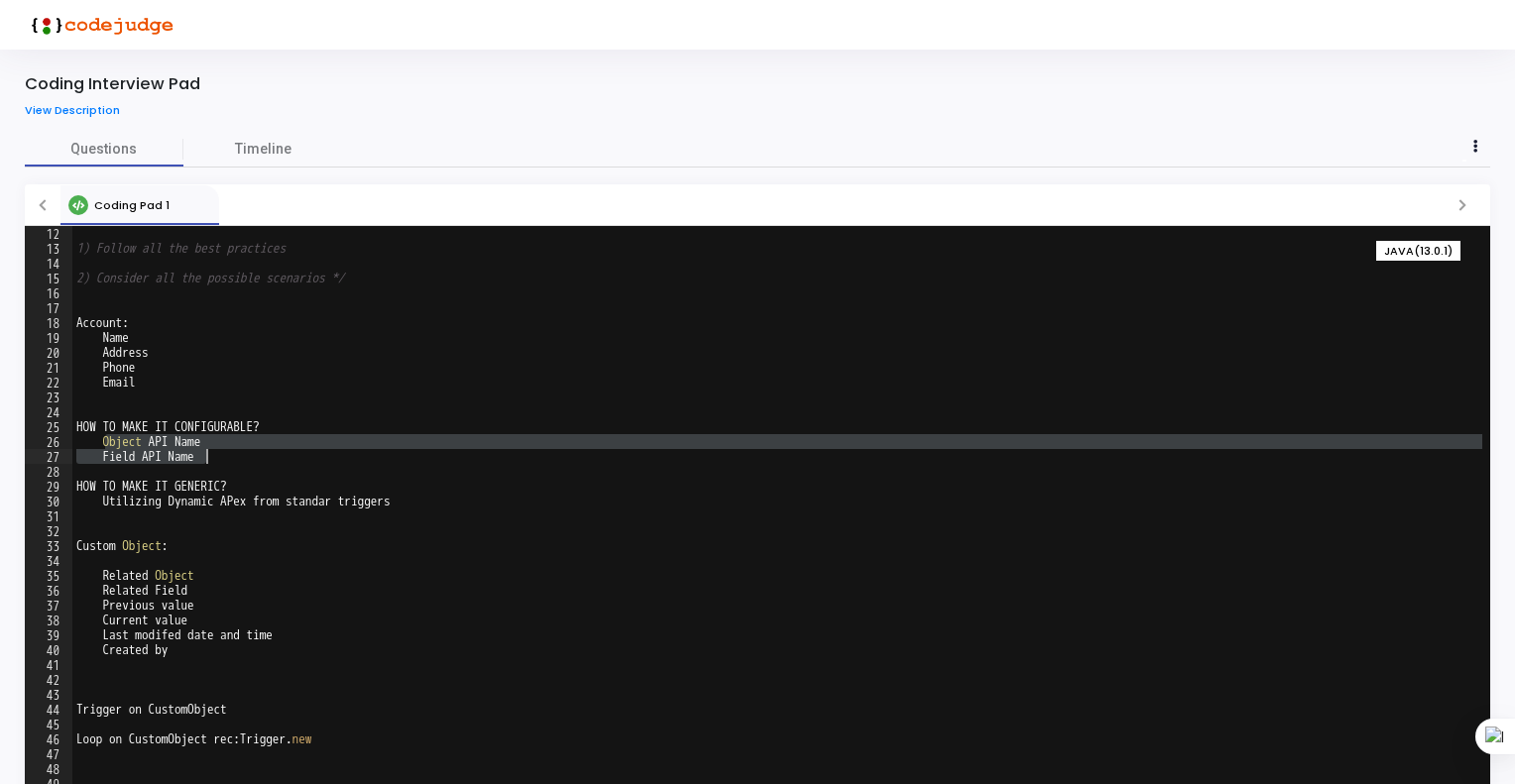 drag, startPoint x: 107, startPoint y: 437, endPoint x: 218, endPoint y: 452, distance: 112 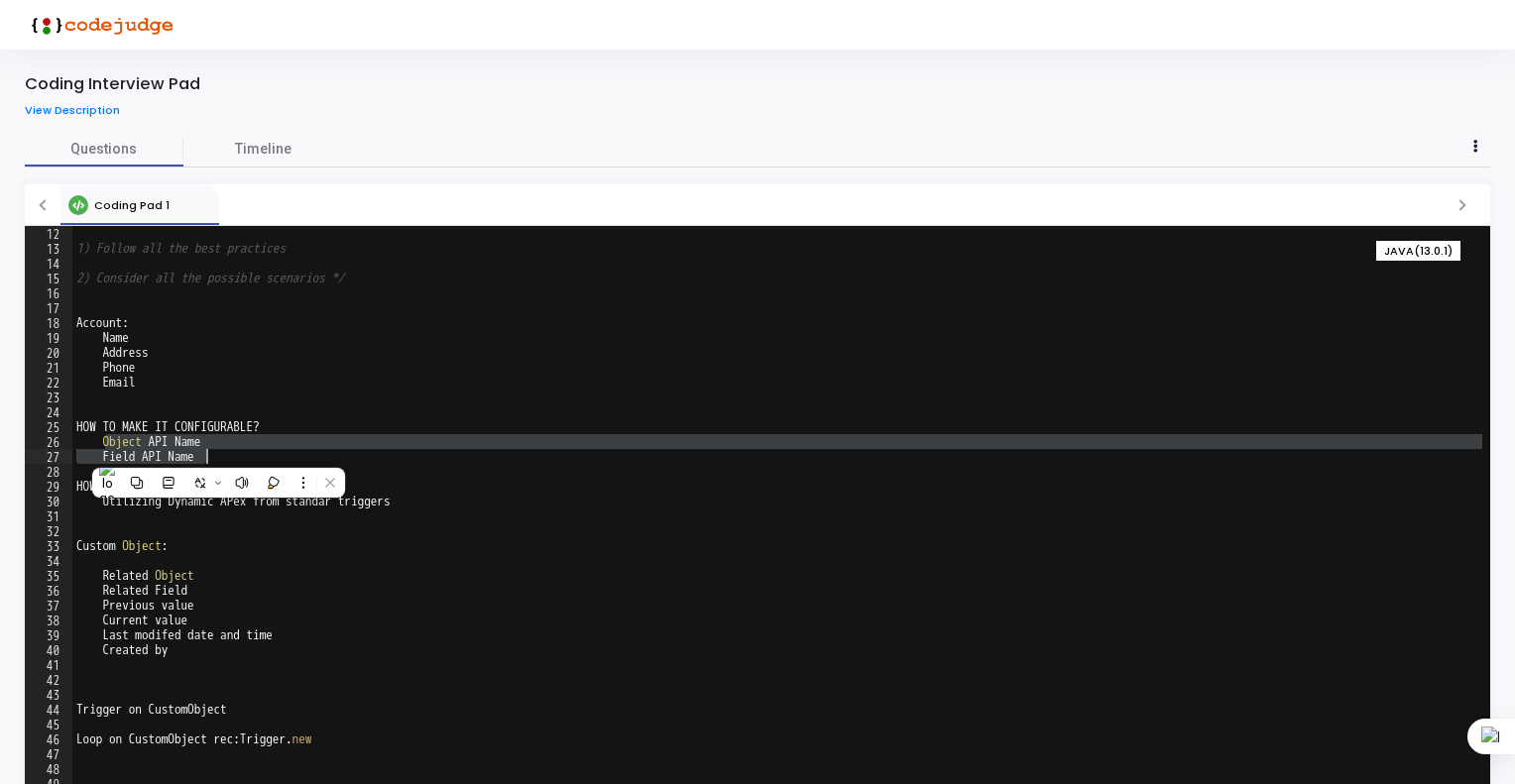 click on "1) Follow all the best practices 2) Consider all the possible scenarios */ Account :      Name      Address      Phone      Email HOW   TO   MAKE   IT   CONFIGURABLE ?      Object   API   Name      Field   API   Name HOW   TO   MAKE   IT   GENERIC ?      Utilizing   Dynamic   APex   from   standar   triggers Custom   Object :      Related   Object      Related   Field      Previous   value      Current   value      Last   modifed   date   and   time      Created   by Trigger   on   CustomObject Loop   on   CustomObject   rec :  Trigger . new public   static   List < SObject >   changes ( List < Sobject >   OldList ,  List < Sobject >   newList > ) {   //Get the method call from appropriate trigger, one parameter may be sobject name and rest trigger.oldmap and       new" at bounding box center (777, 515) 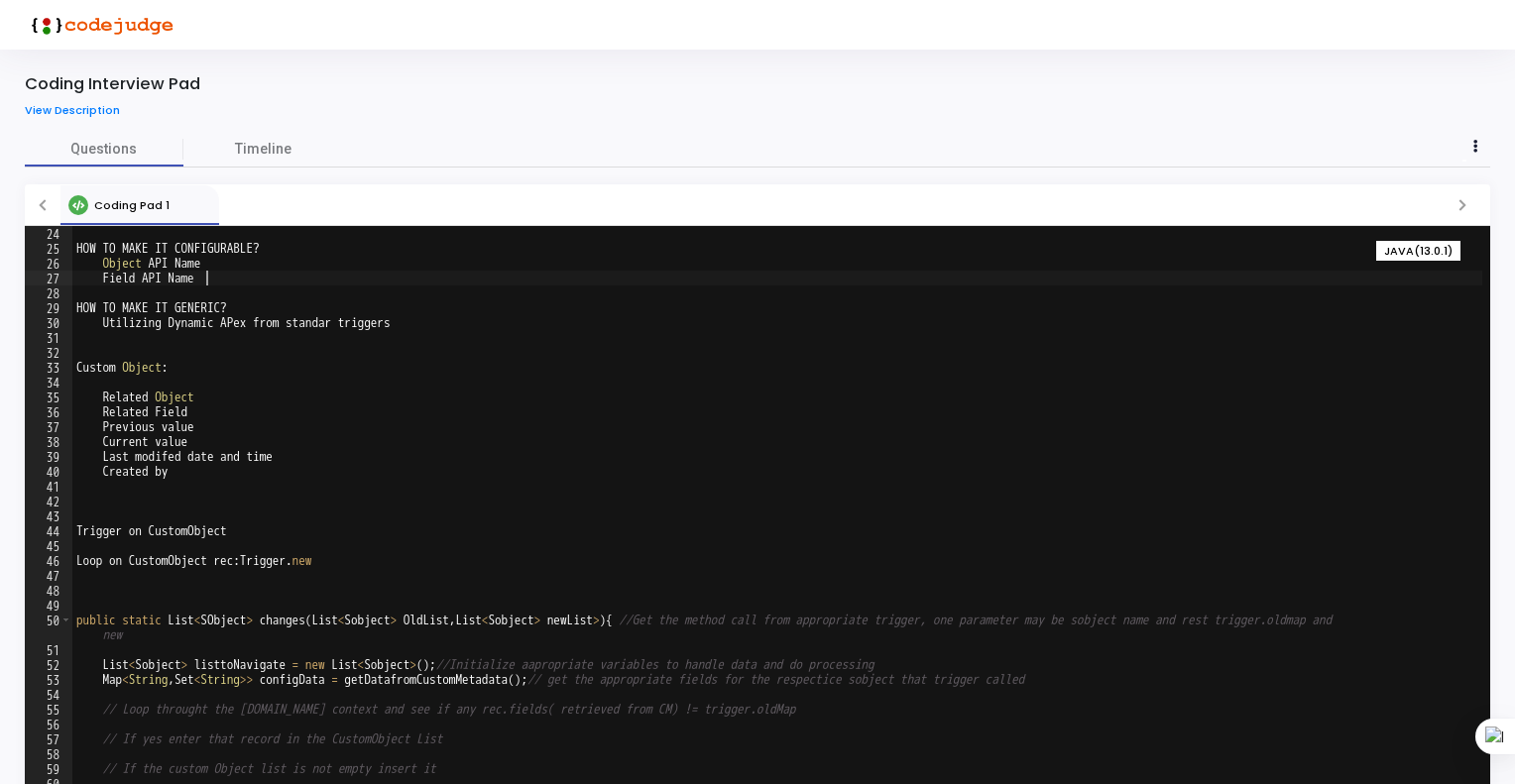 scroll, scrollTop: 476, scrollLeft: 0, axis: vertical 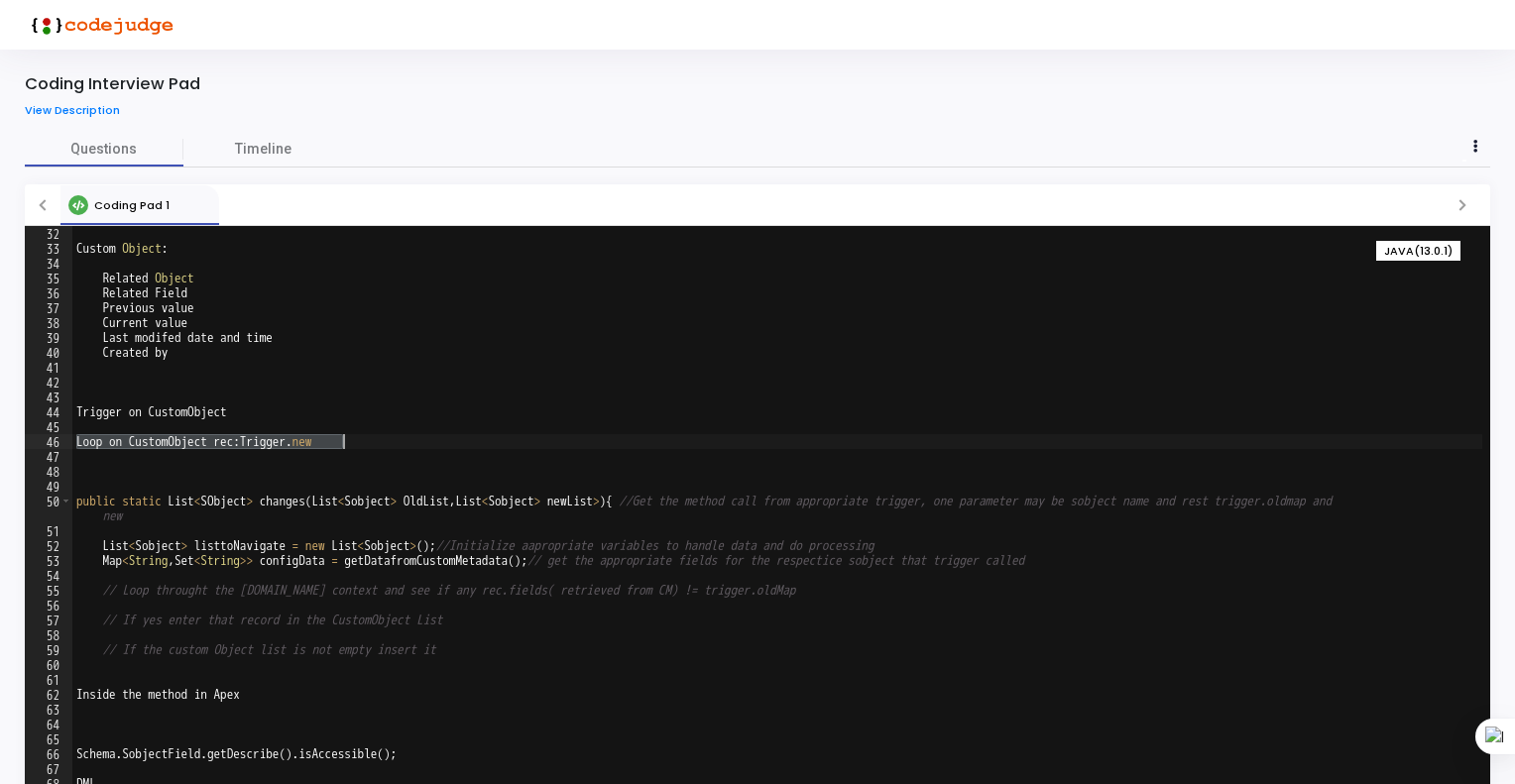 drag, startPoint x: 76, startPoint y: 441, endPoint x: 371, endPoint y: 438, distance: 295.01525 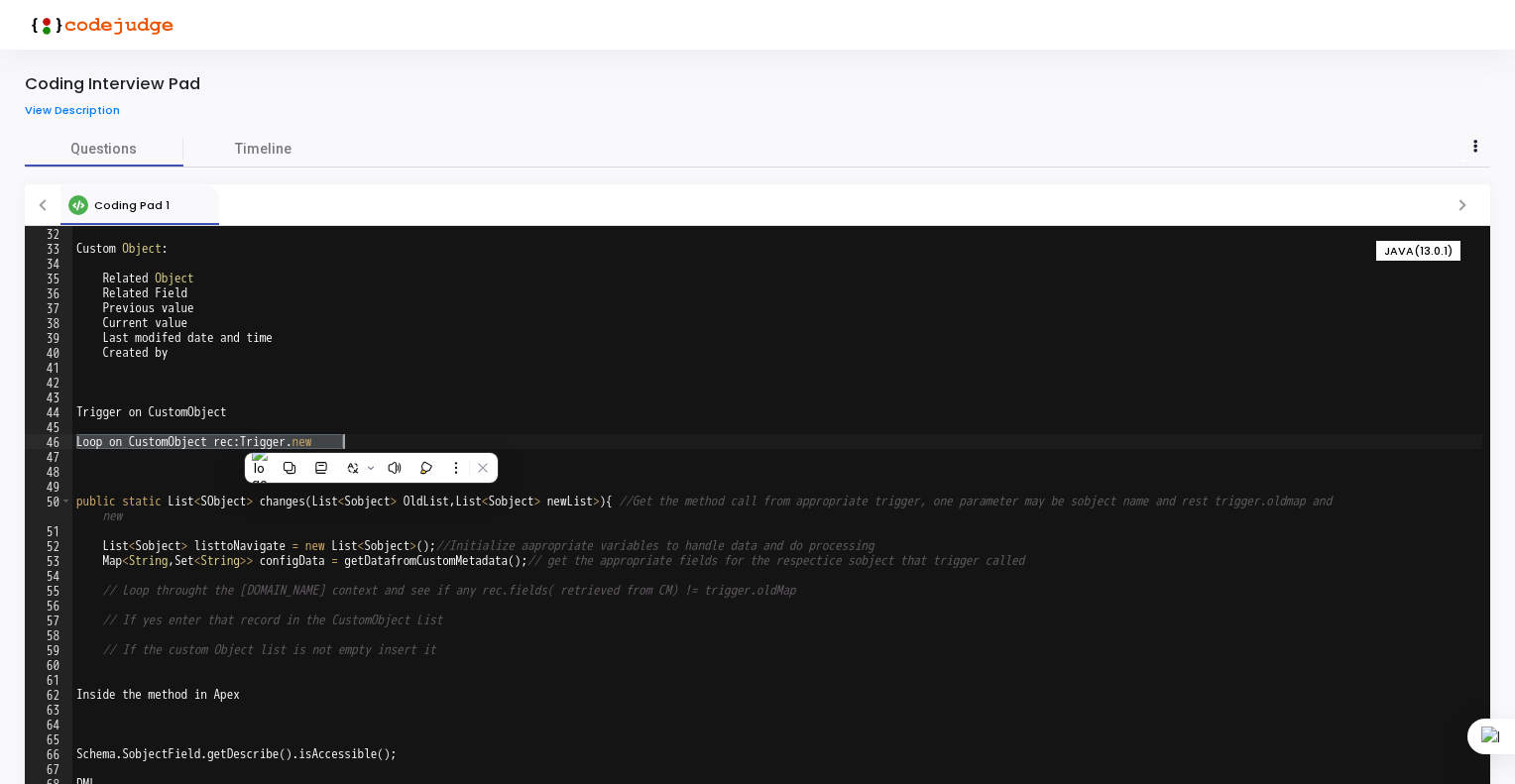 click on "Custom   Object :      Related   Object      Related   Field      Previous   value      Current   value      Last   modifed   date   and   time      Created   by Trigger   on   CustomObject Loop   on   CustomObject   rec :  Trigger . new public   static   List < SObject >   changes ( List < Sobject >   OldList ,  List < Sobject >   newList > ) {   //Get the method call from appropriate trigger, one parameter may be sobject name and rest trigger.oldmap and       new      List < Sobject >   listtoNavigate   =   new   List < Sobject > ( ) ;  //Initialize aapropriate variables to handle data and do processing      Map < String ,  Set < String >>   configData   =   getDatafromCustomMetadata ( ) ;   // get the appropriate fields for the respectice sobject that trigger called      // Loop throught the [DOMAIN_NAME] context and see if any rec.fields( retrieved from CM) != trigger.oldMap      // If yes enter that record in the CustomObject List      // If the custom Object list is not empty insert it  Inside   the" at bounding box center [777, 515] 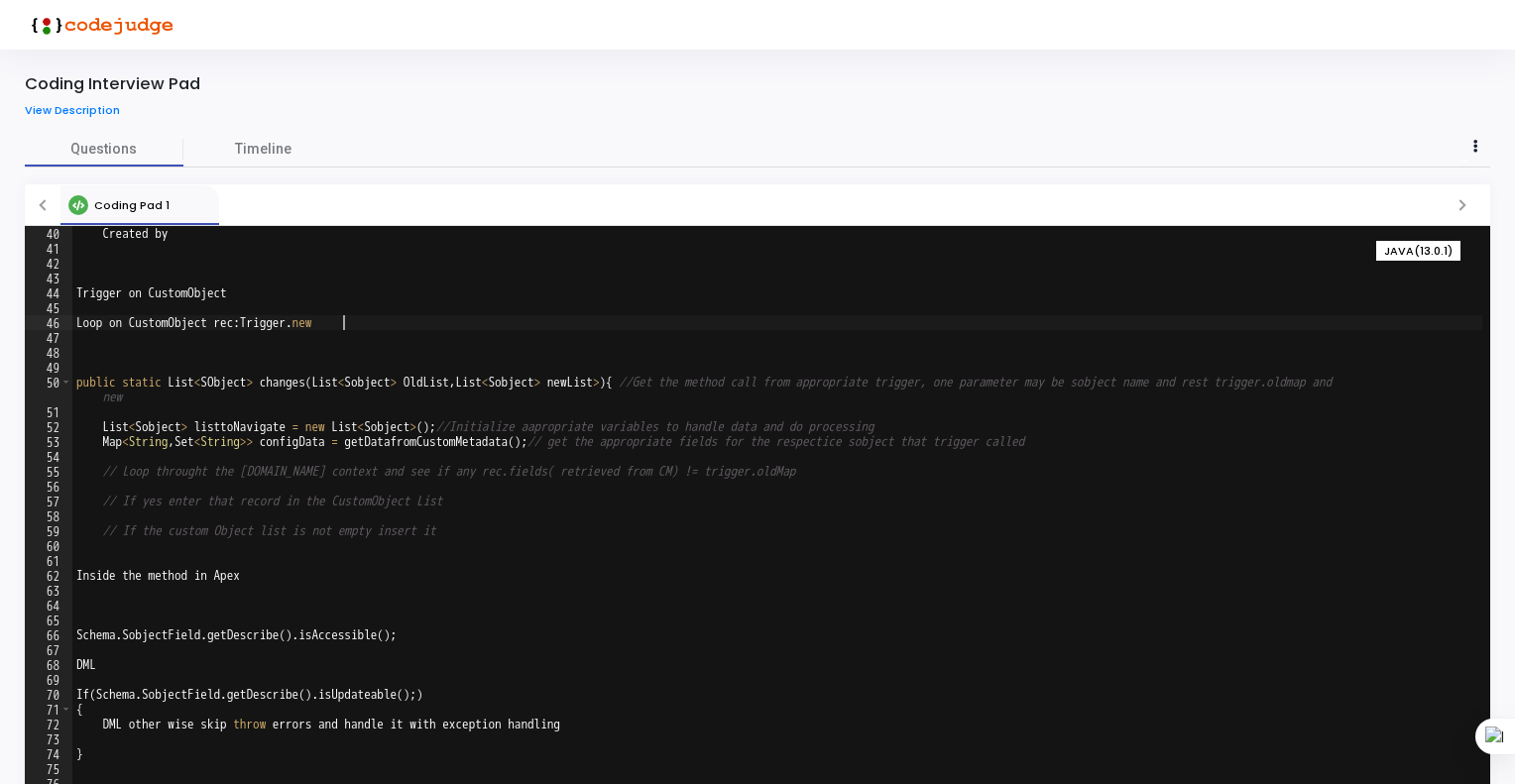 scroll, scrollTop: 639, scrollLeft: 0, axis: vertical 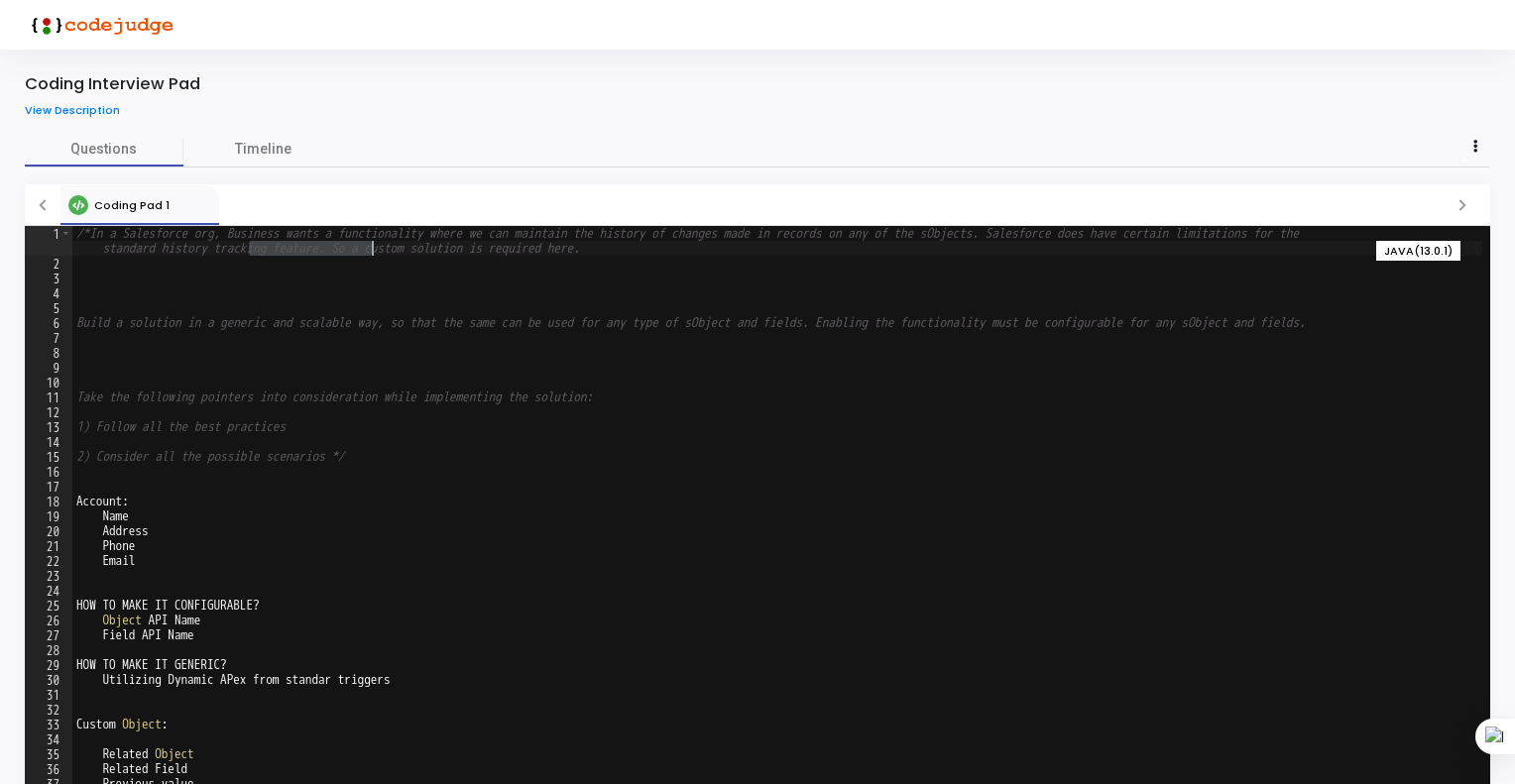 drag, startPoint x: 250, startPoint y: 246, endPoint x: 373, endPoint y: 249, distance: 123.03658 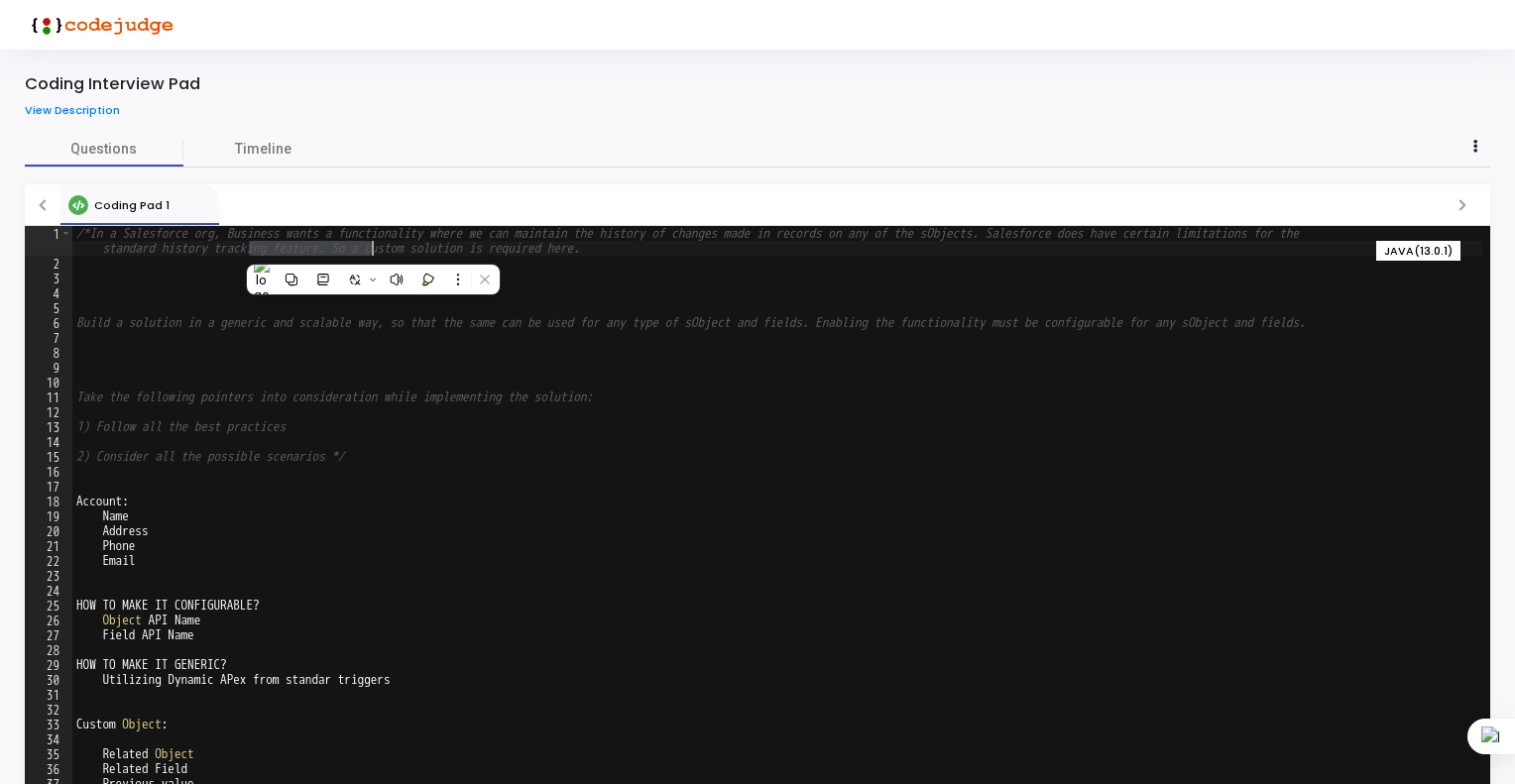click on "/*In a Salesforce org, Business wants a functionality where we can maintain the history of changes made in records on any of the sObjects. Salesforce does have certain limitations for the       standard history tracking feature. So a custom solution is required here. Build a solution in a generic and scalable way, so that the same can be used for any type of sObject and fields. Enabling the functionality must be configurable for any sObject and fields. Take the following pointers into consideration while implementing the solution: 1) Follow all the best practices 2) Consider all the possible scenarios */ Account :      Name      Address      Phone      Email HOW   TO   MAKE   IT   CONFIGURABLE ?      Object   API   Name      Field   API   Name HOW   TO   MAKE   IT   GENERIC ?      Utilizing   Dynamic   APex   from   standar   triggers Custom   Object :      Related   Object      Related   Field      Previous   value      Current   value      Last   modifed   date   and   time" at bounding box center (777, 537) 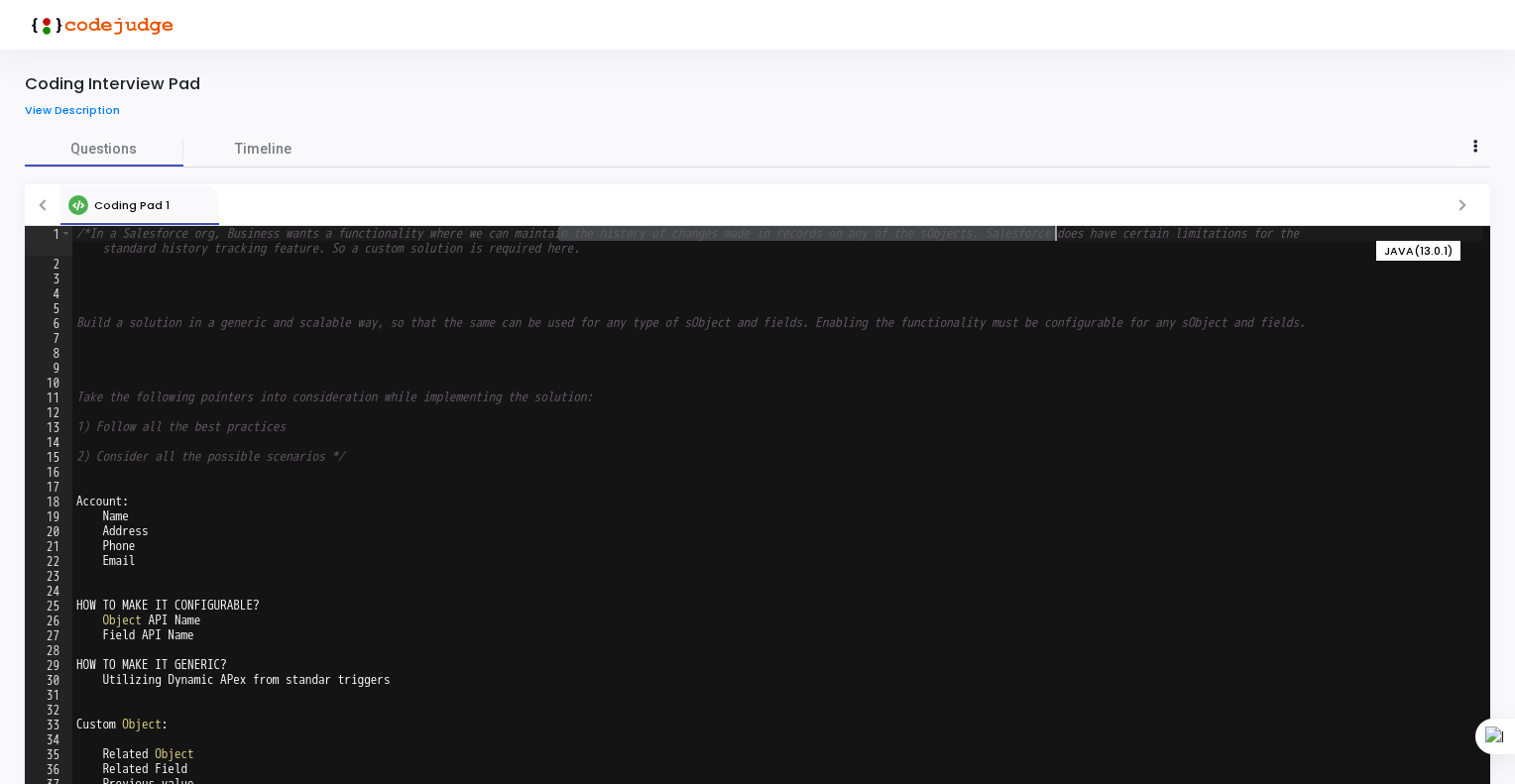 drag, startPoint x: 557, startPoint y: 238, endPoint x: 1058, endPoint y: 230, distance: 501.06387 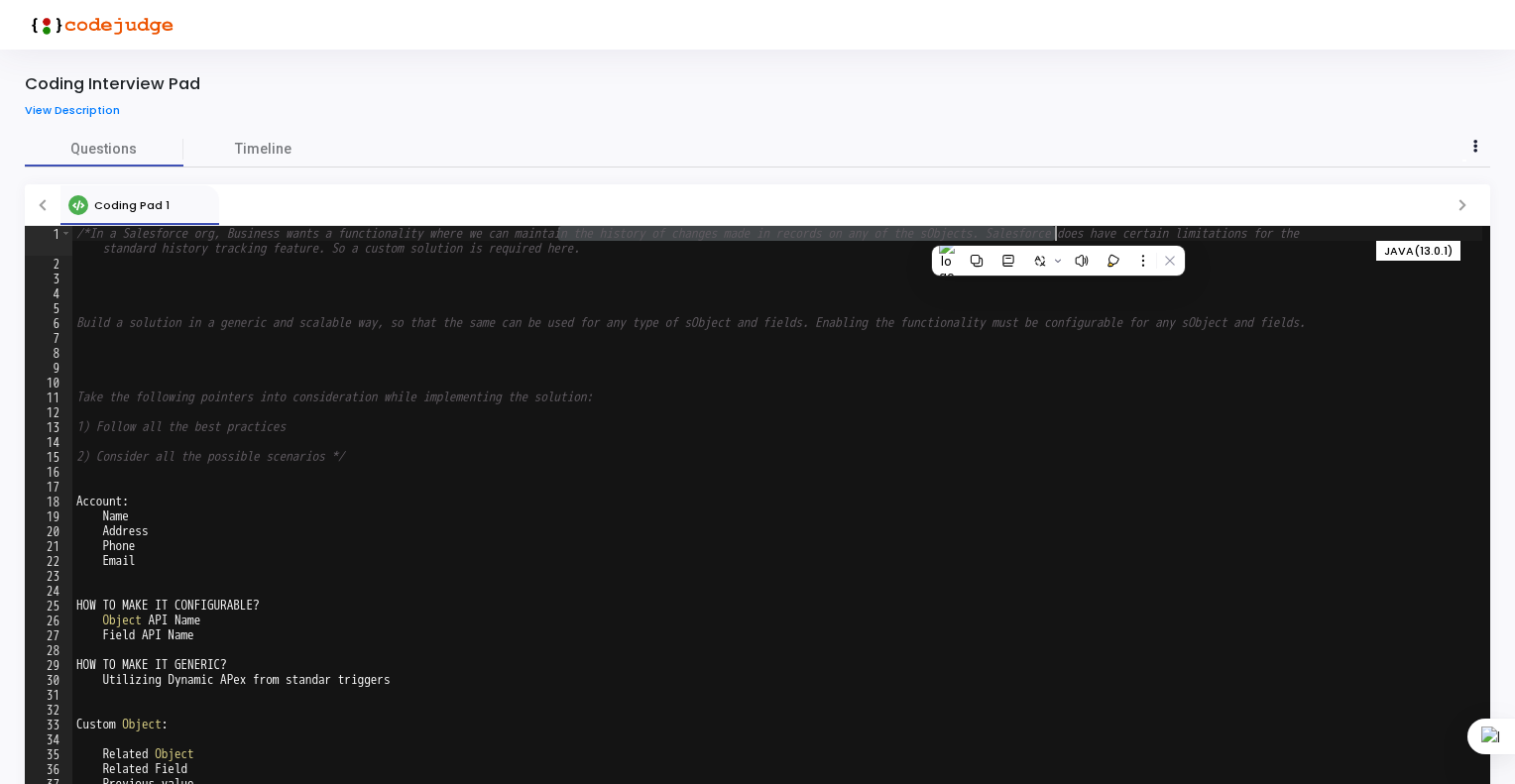 click on "/*In a Salesforce org, Business wants a functionality where we can maintain the history of changes made in records on any of the sObjects. Salesforce does have certain limitations for the       standard history tracking feature. So a custom solution is required here. Build a solution in a generic and scalable way, so that the same can be used for any type of sObject and fields. Enabling the functionality must be configurable for any sObject and fields. Take the following pointers into consideration while implementing the solution: 1) Follow all the best practices 2) Consider all the possible scenarios */ Account :      Name      Address      Phone      Email HOW   TO   MAKE   IT   CONFIGURABLE ?      Object   API   Name      Field   API   Name HOW   TO   MAKE   IT   GENERIC ?      Utilizing   Dynamic   APex   from   standar   triggers Custom   Object :      Related   Object      Related   Field      Previous   value      Current   value      Last   modifed   date   and   time" at bounding box center (777, 537) 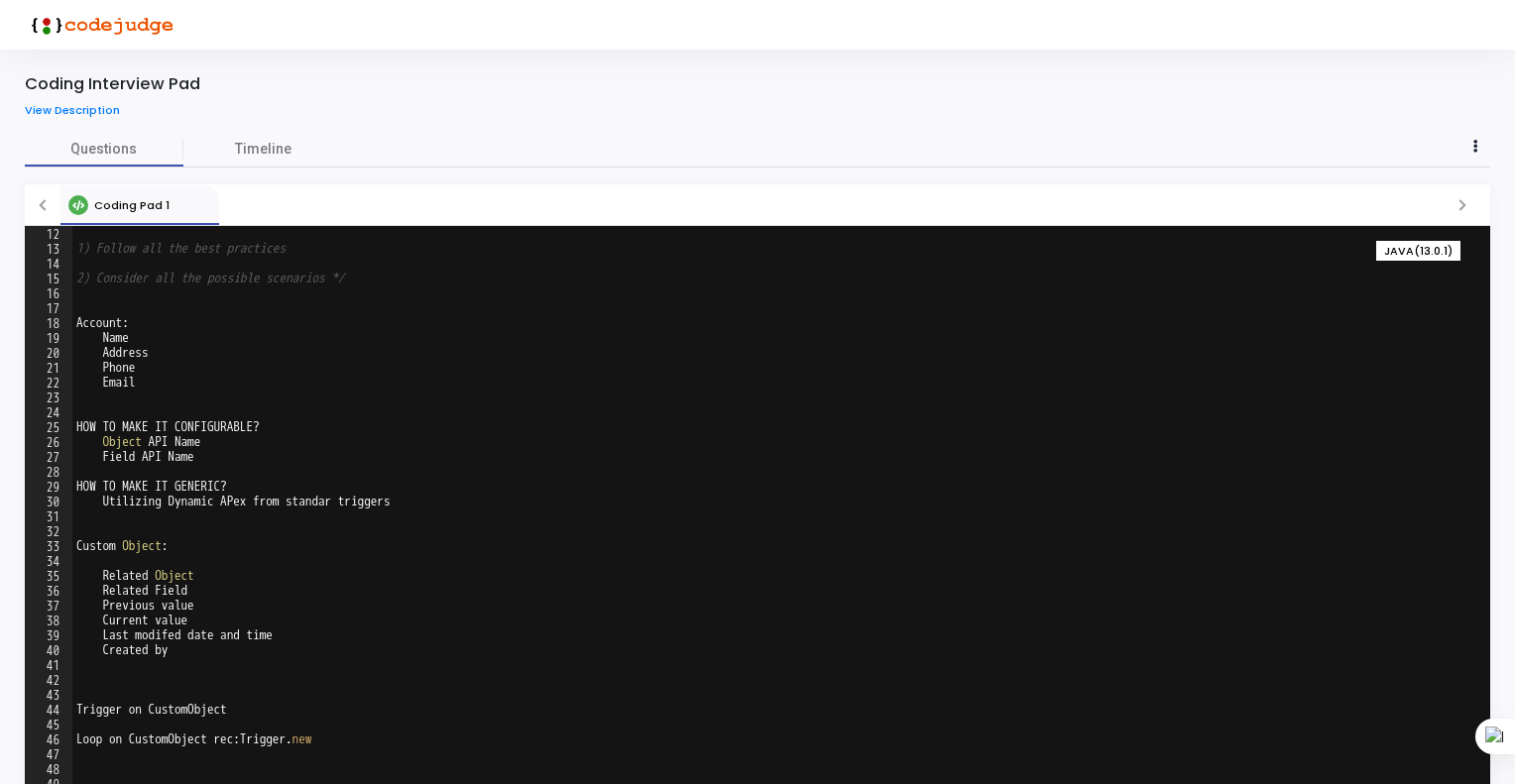 scroll, scrollTop: 178, scrollLeft: 0, axis: vertical 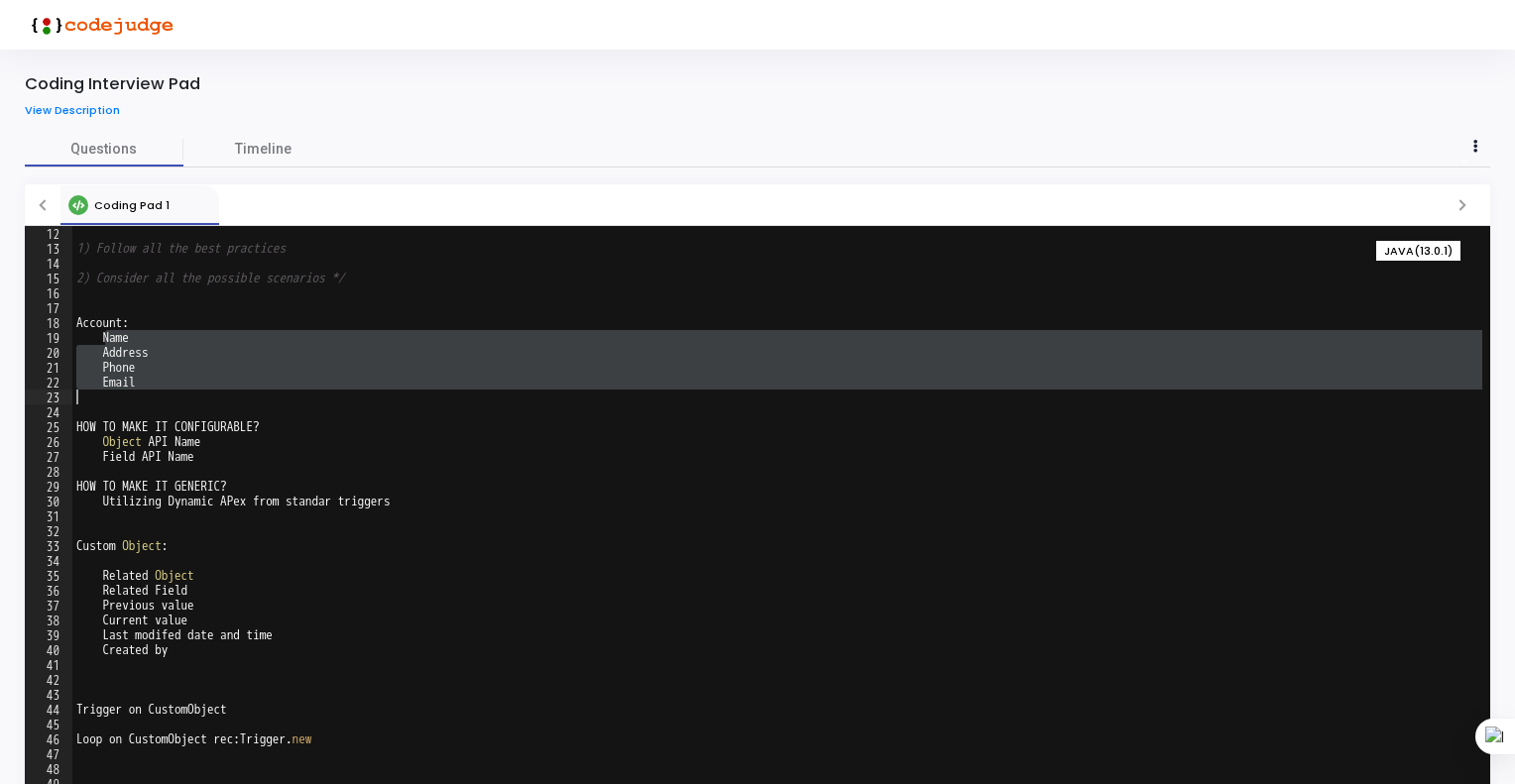 drag, startPoint x: 102, startPoint y: 340, endPoint x: 169, endPoint y: 390, distance: 83.60024 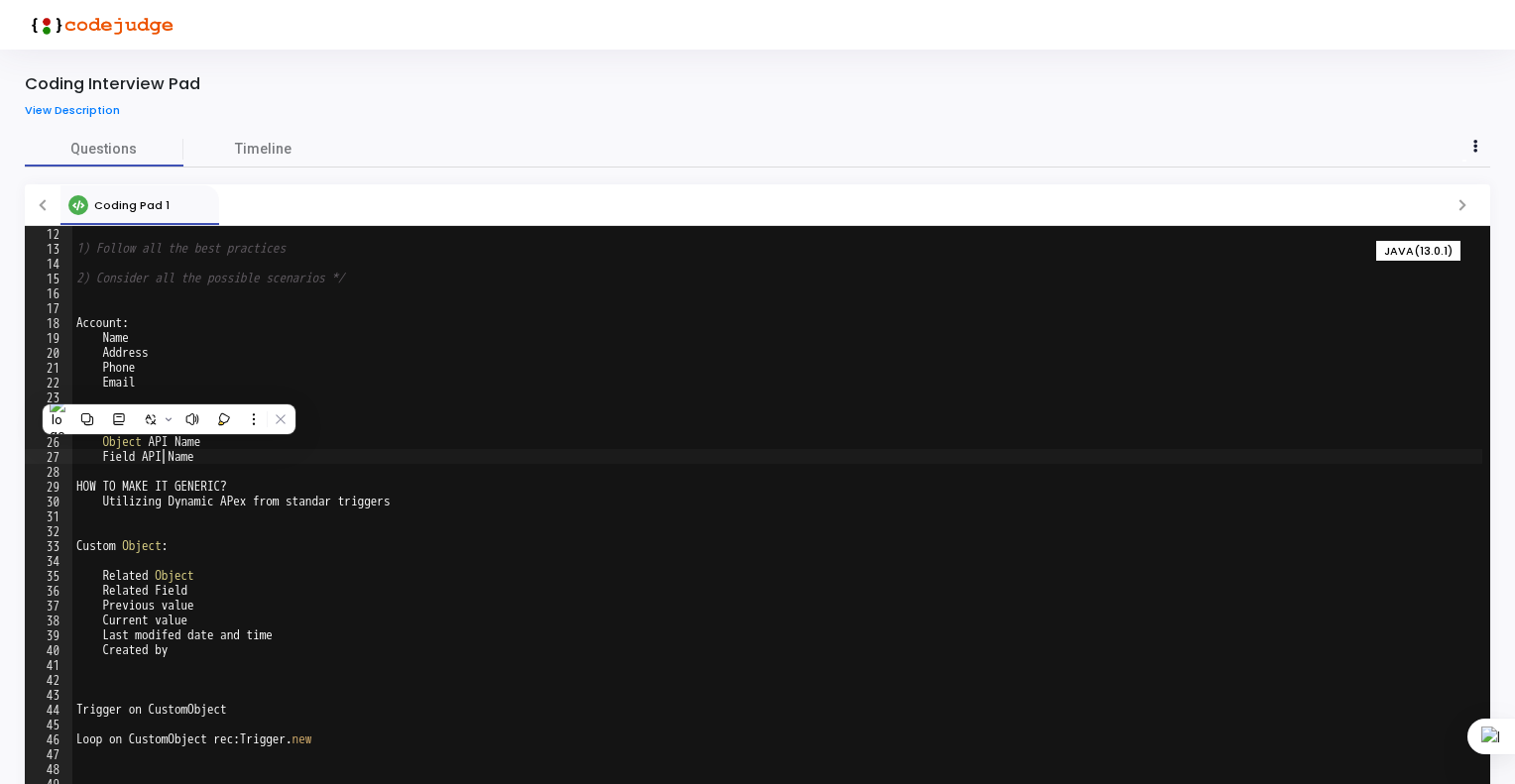 click on "1) Follow all the best practices 2) Consider all the possible scenarios */ Account :      Name      Address      Phone      Email HOW   TO   MAKE   IT   CONFIGURABLE ?      Object   API   Name      Field   API   Name HOW   TO   MAKE   IT   GENERIC ?      Utilizing   Dynamic   APex   from   standar   triggers Custom   Object :      Related   Object      Related   Field      Previous   value      Current   value      Last   modifed   date   and   time      Created   by Trigger   on   CustomObject Loop   on   CustomObject   rec :  Trigger . new public   static   List < SObject >   changes ( List < Sobject >   OldList ,  List < Sobject >   newList > ) {   //Get the method call from appropriate trigger, one parameter may be sobject name and rest trigger.oldmap and       new" at bounding box center (777, 537) 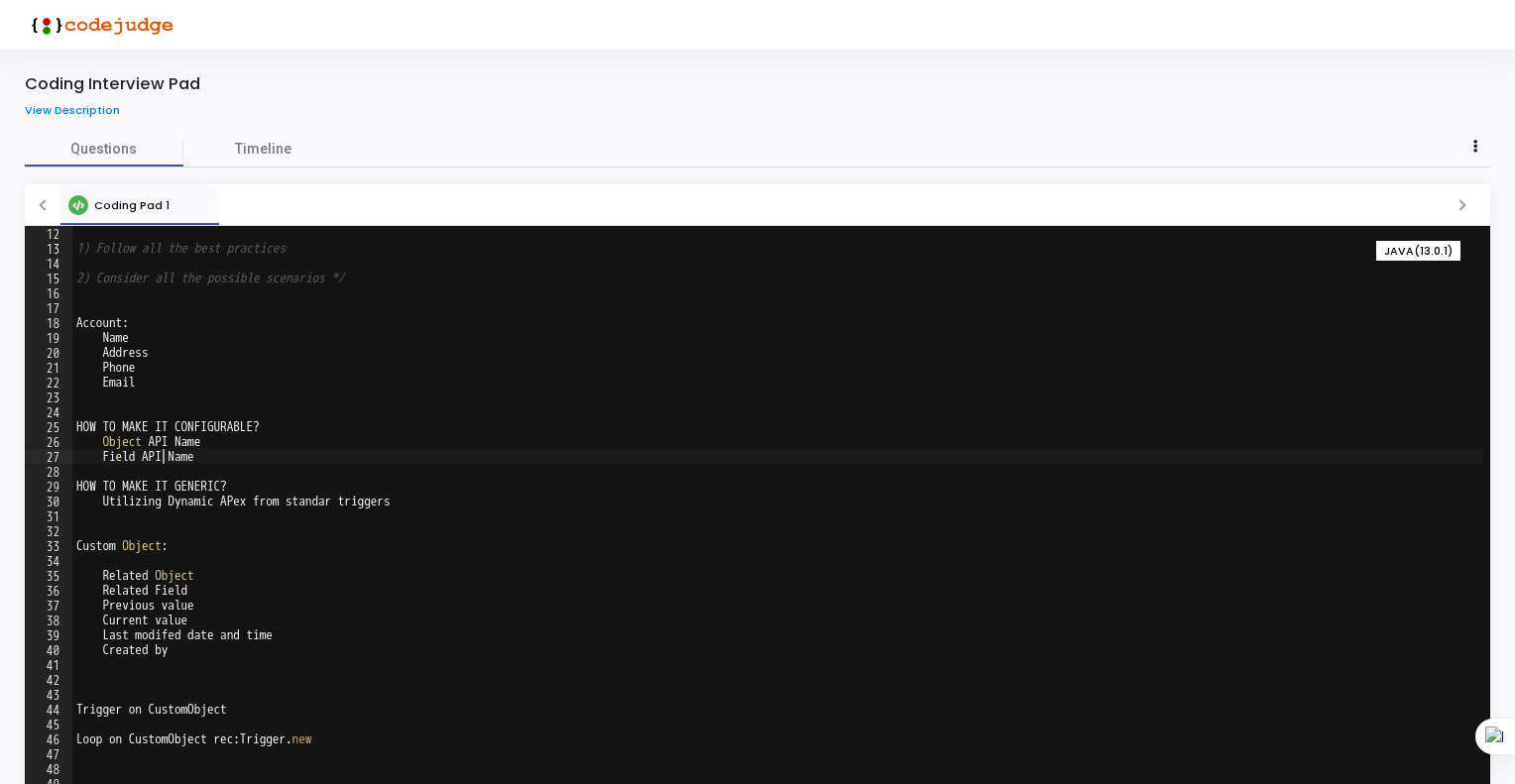 drag, startPoint x: 68, startPoint y: 444, endPoint x: 212, endPoint y: 449, distance: 144.08678 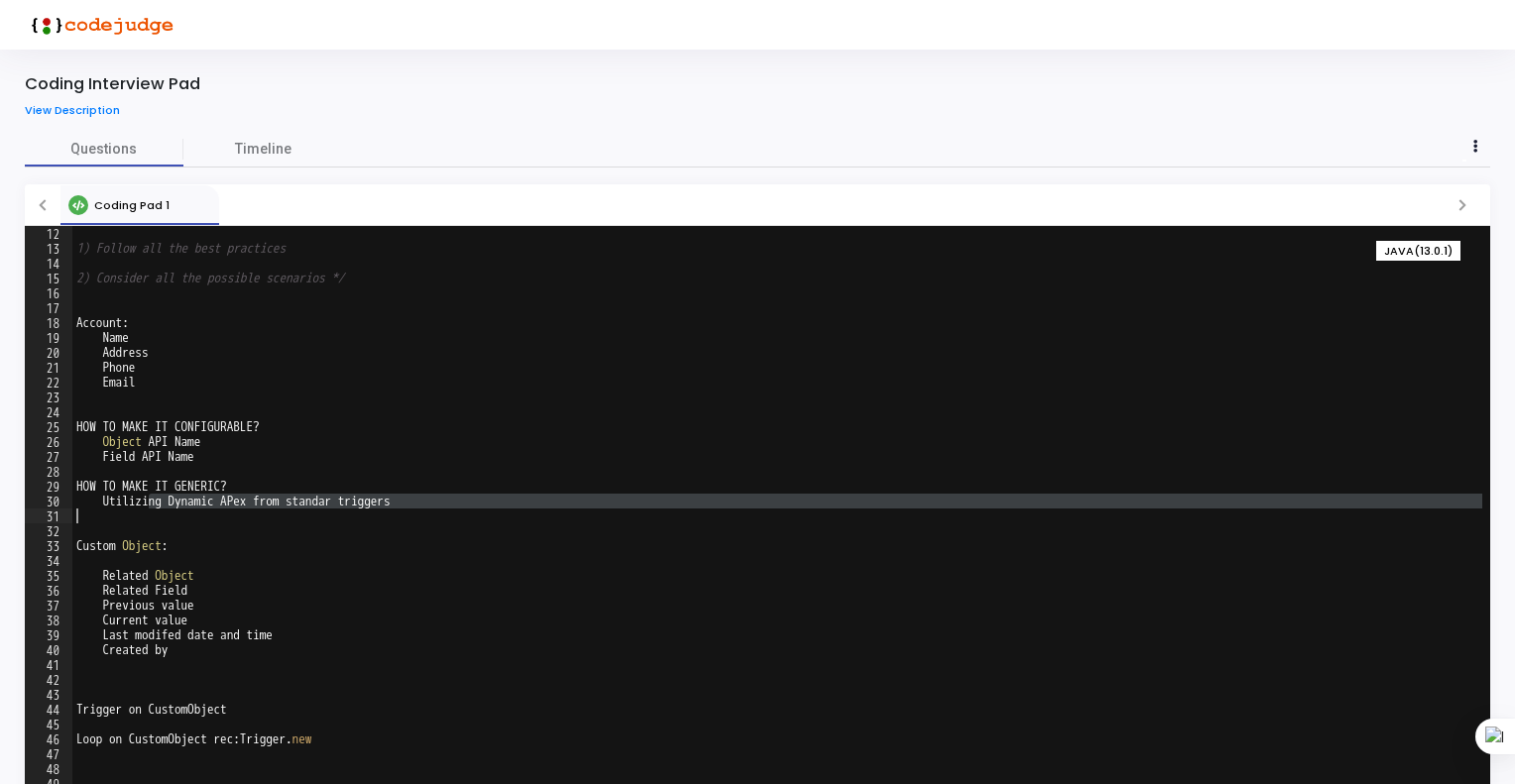 drag, startPoint x: 152, startPoint y: 502, endPoint x: 446, endPoint y: 509, distance: 294.08332 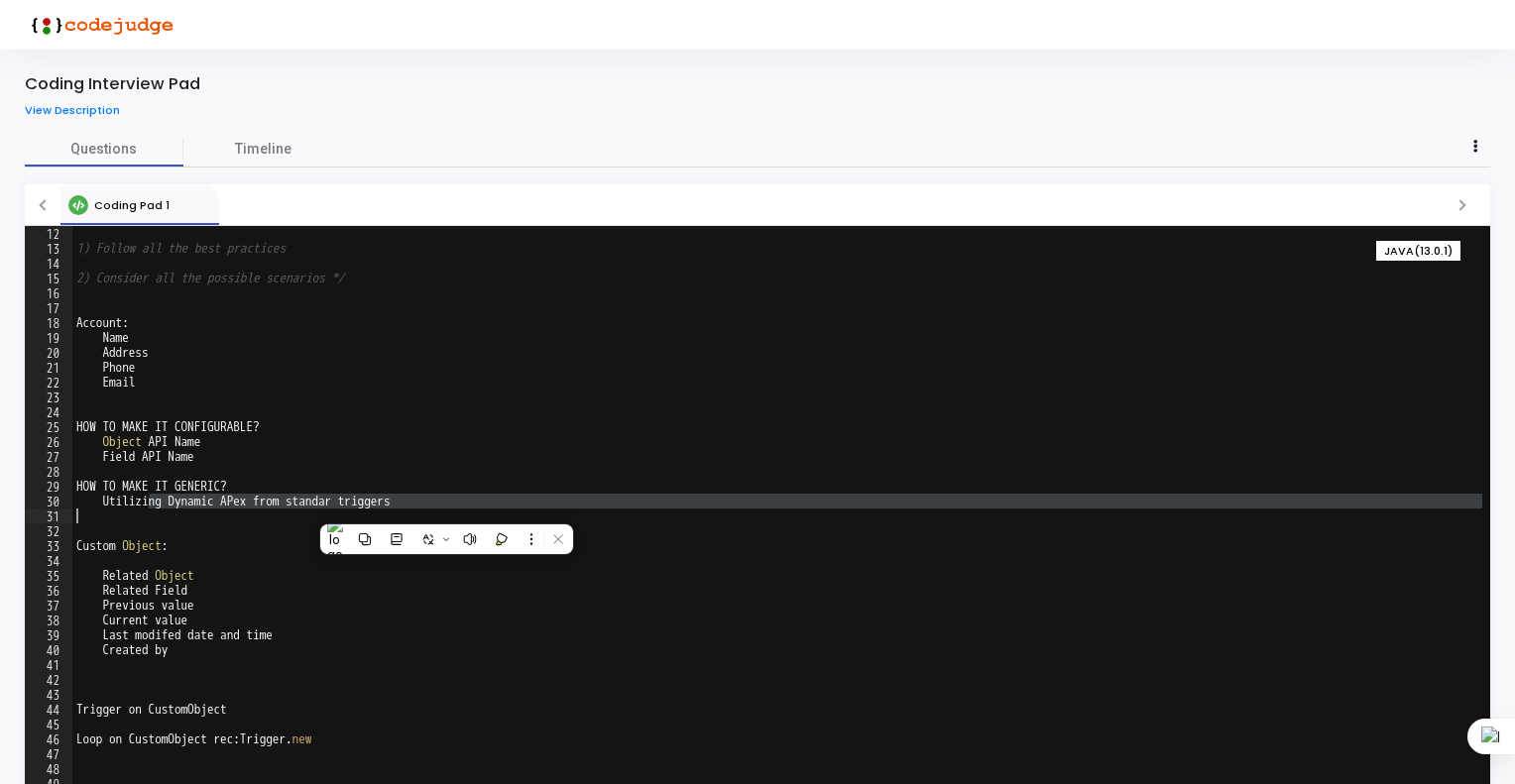 click on "1) Follow all the best practices 2) Consider all the possible scenarios */ Account :      Name      Address      Phone      Email HOW   TO   MAKE   IT   CONFIGURABLE ?      Object   API   Name      Field   API   Name HOW   TO   MAKE   IT   GENERIC ?      Utilizing   Dynamic   APex   from   standar   triggers Custom   Object :      Related   Object      Related   Field      Previous   value      Current   value      Last   modifed   date   and   time      Created   by Trigger   on   CustomObject Loop   on   CustomObject   rec :  Trigger . new public   static   List < SObject >   changes ( List < Sobject >   OldList ,  List < Sobject >   newList > ) {   //Get the method call from appropriate trigger, one parameter may be sobject name and rest trigger.oldmap and       new" at bounding box center [777, 515] 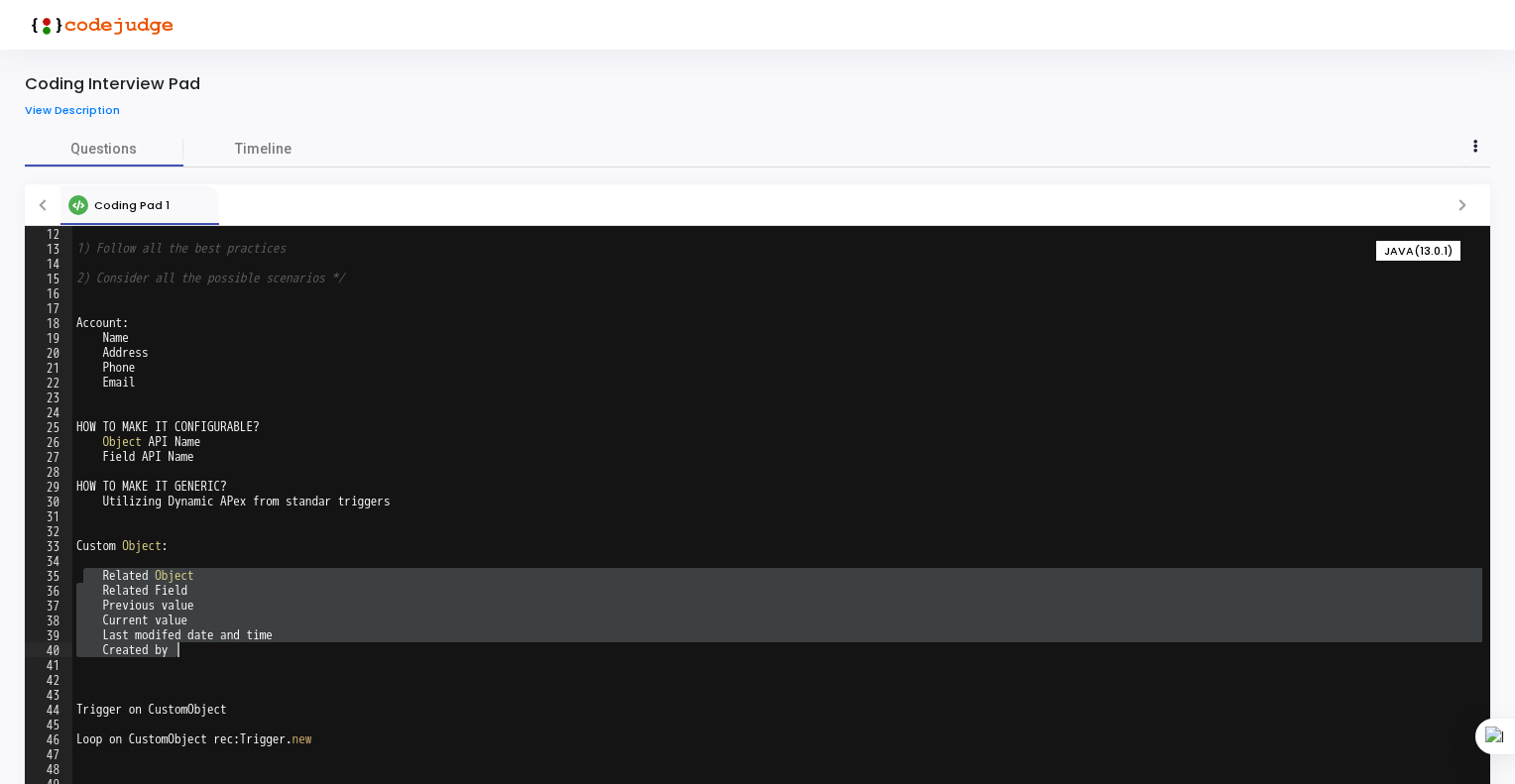 drag, startPoint x: 85, startPoint y: 582, endPoint x: 306, endPoint y: 648, distance: 230.6447 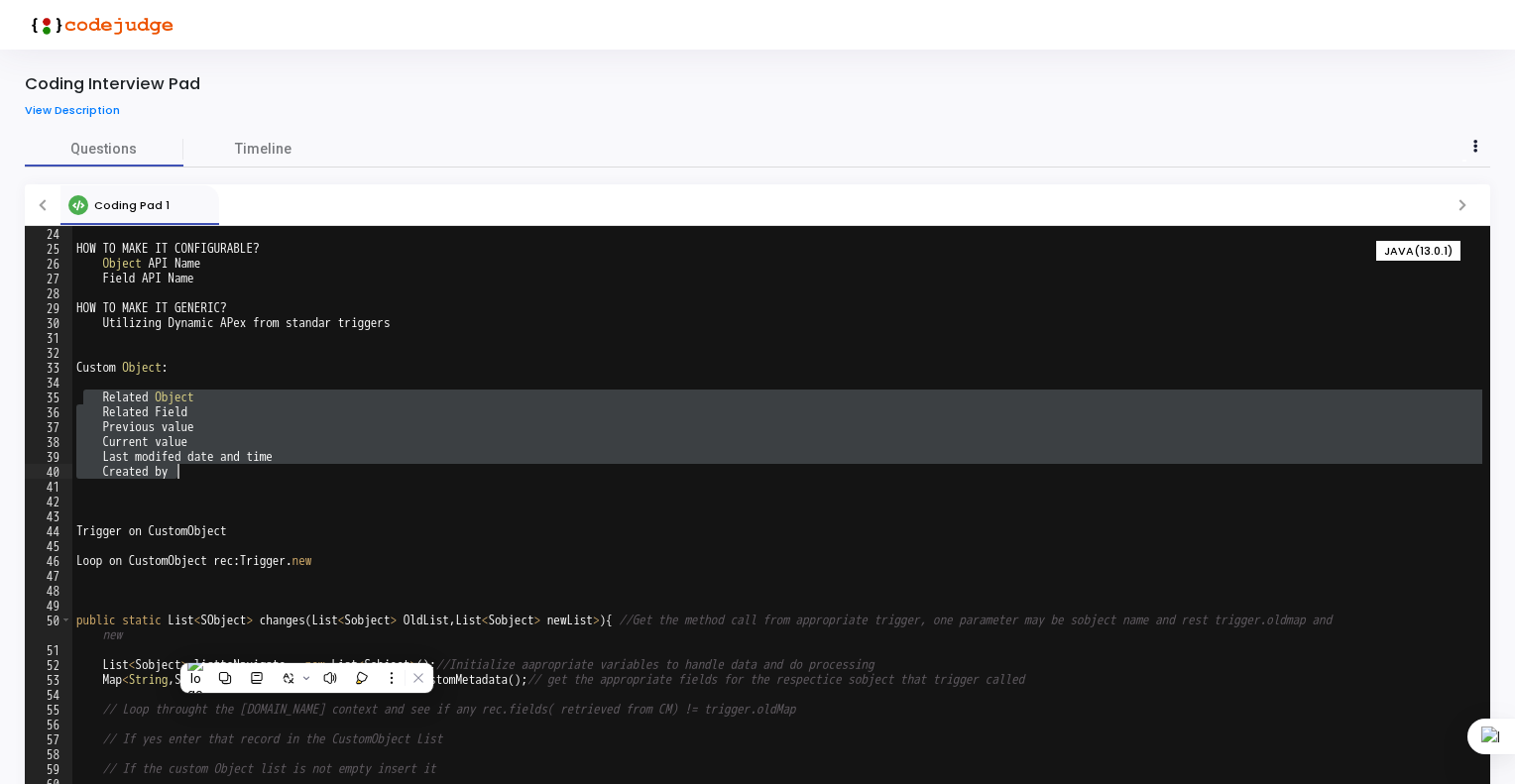 click on "HOW   TO   MAKE   IT   CONFIGURABLE ?      Object   API   Name      Field   API   Name HOW   TO   MAKE   IT   GENERIC ?      Utilizing   Dynamic   APex   from   standar   triggers Custom   Object :      Related   Object      Related   Field      Previous   value      Current   value      Last   modifed   date   and   time      Created   by Trigger   on   CustomObject Loop   on   CustomObject   rec :  Trigger . new public   static   List < SObject >   changes ( List < Sobject >   OldList ,  List < Sobject >   newList > ) {   //Get the method call from appropriate trigger, one parameter may be sobject name and rest trigger.oldmap and       new      List < Sobject >   listtoNavigate   =   new   List < Sobject > ( ) ;  //Initialize aapropriate variables to handle data and do processing      Map < String ,  Set < String >>   configData   =   getDatafromCustomMetadata ( ) ;   // get the appropriate fields for the respectice sobject that trigger called                Inside   the   method   in   Apex" at bounding box center [777, 530] 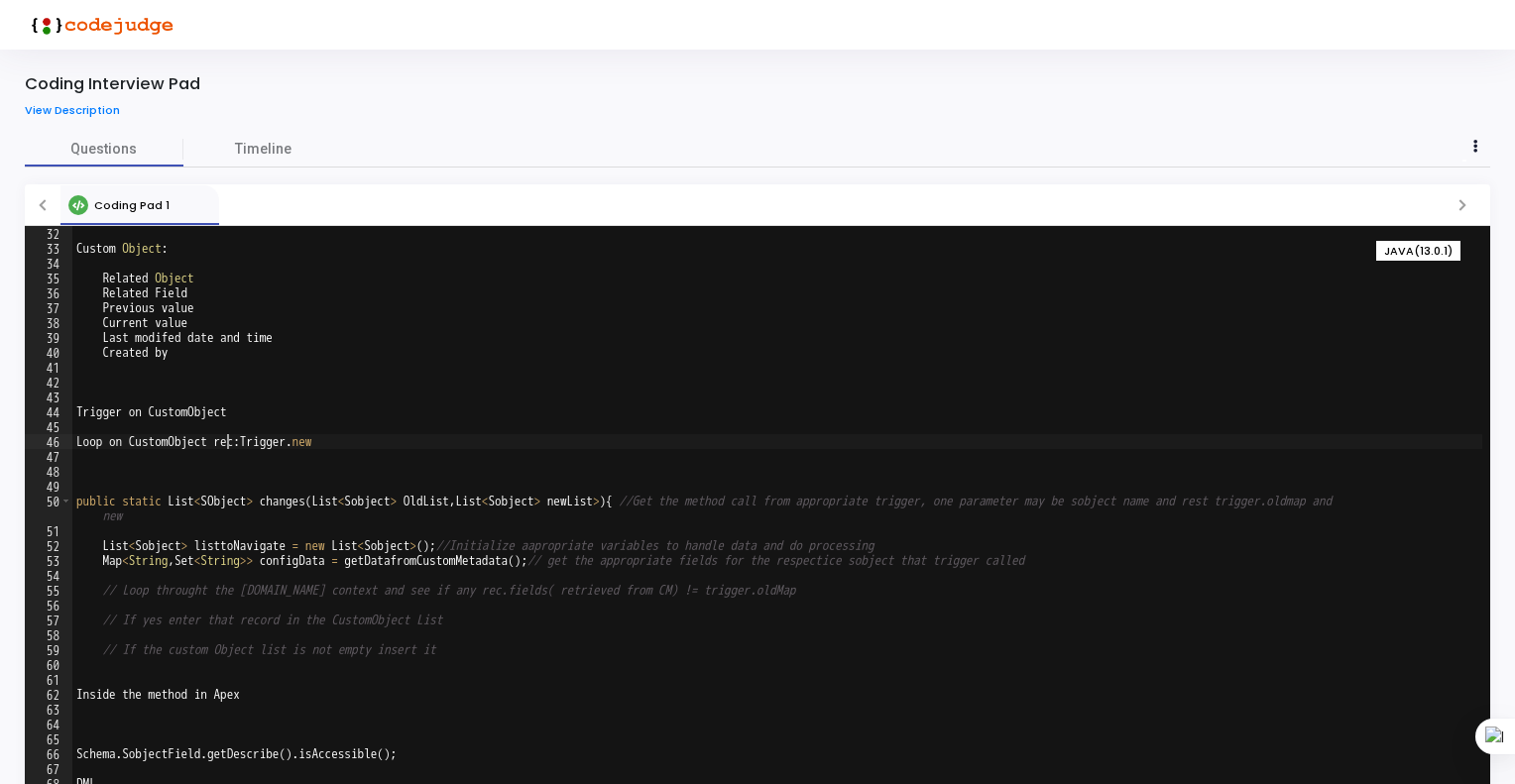 scroll, scrollTop: 595, scrollLeft: 0, axis: vertical 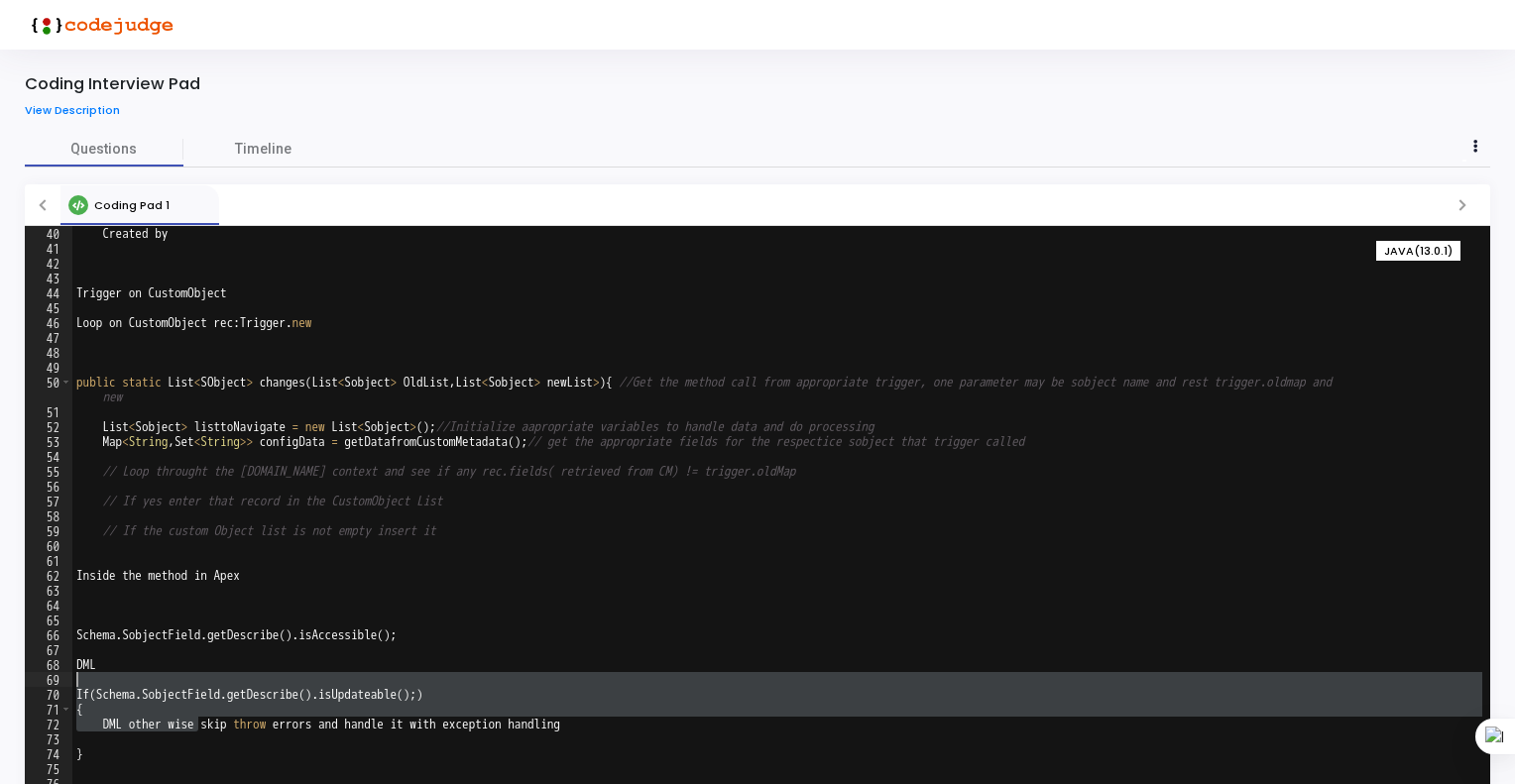 drag, startPoint x: 199, startPoint y: 725, endPoint x: 32, endPoint y: 673, distance: 174.90855 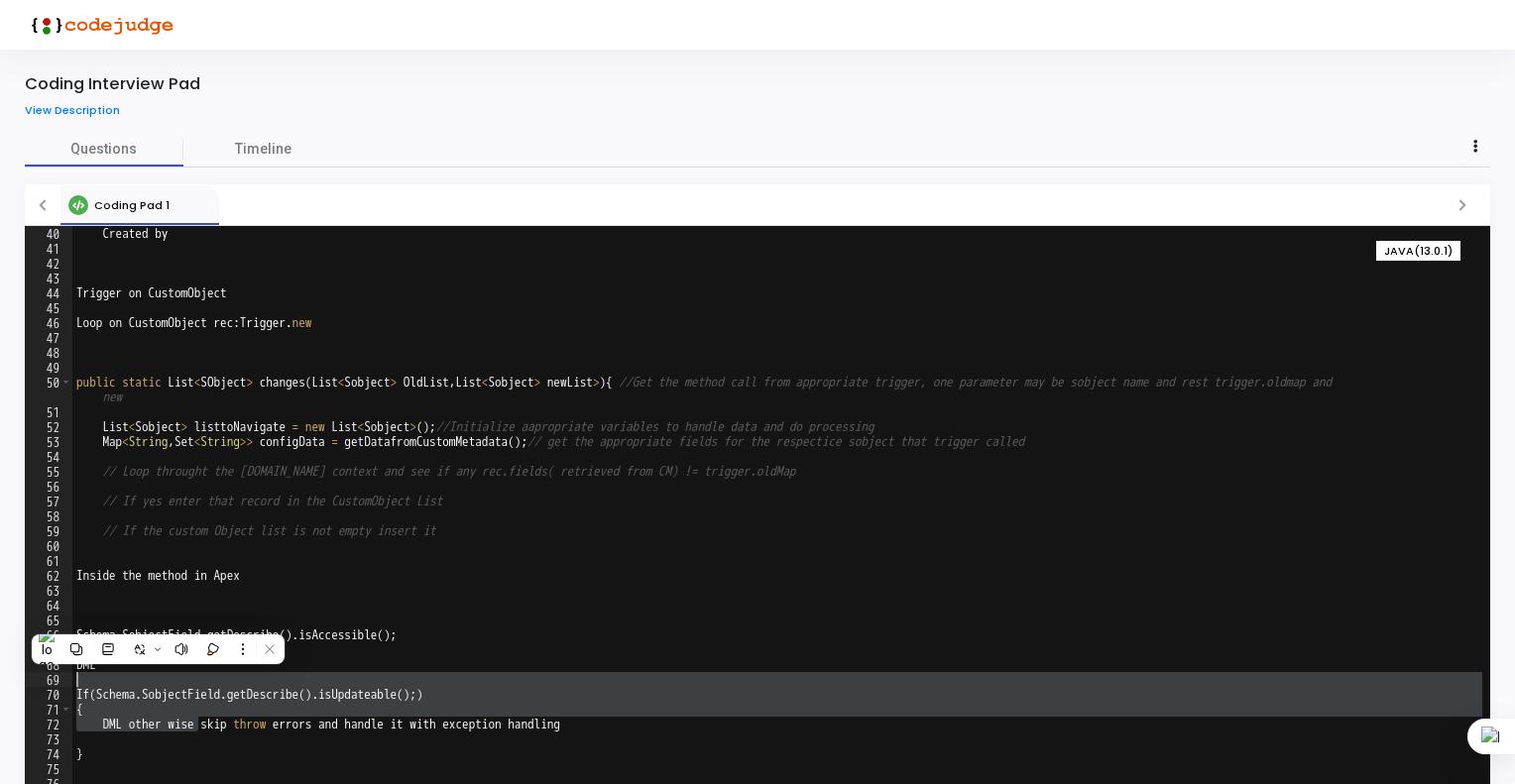 click on "Created   by Trigger   on   CustomObject Loop   on   CustomObject   rec :  Trigger . new public   static   List < SObject >   changes ( List < Sobject >   OldList ,  List < Sobject >   newList > ) {   //Get the method call from appropriate trigger, one parameter may be sobject name and rest trigger.oldmap and       new      List < Sobject >   listtoNavigate   =   new   List < Sobject > ( ) ;  //Initialize aapropriate variables to handle data and do processing      Map < String ,  Set < String >>   configData   =   getDatafromCustomMetadata ( ) ;   // get the appropriate fields for the respectice sobject that trigger called      // Loop throught the [DOMAIN_NAME] context and see if any rec.fields( retrieved from CM) != trigger.oldMap      // If yes enter that record in the CustomObject List      // If the custom Object list is not empty insert it  Inside   the   method   in   Apex Schema . SobjectField . getDescribe ( ) . isAccessible ( ) ; DML   If ( Schema . SobjectField . getDescribe ( ) . ( ) ; ) {" at bounding box center (777, 530) 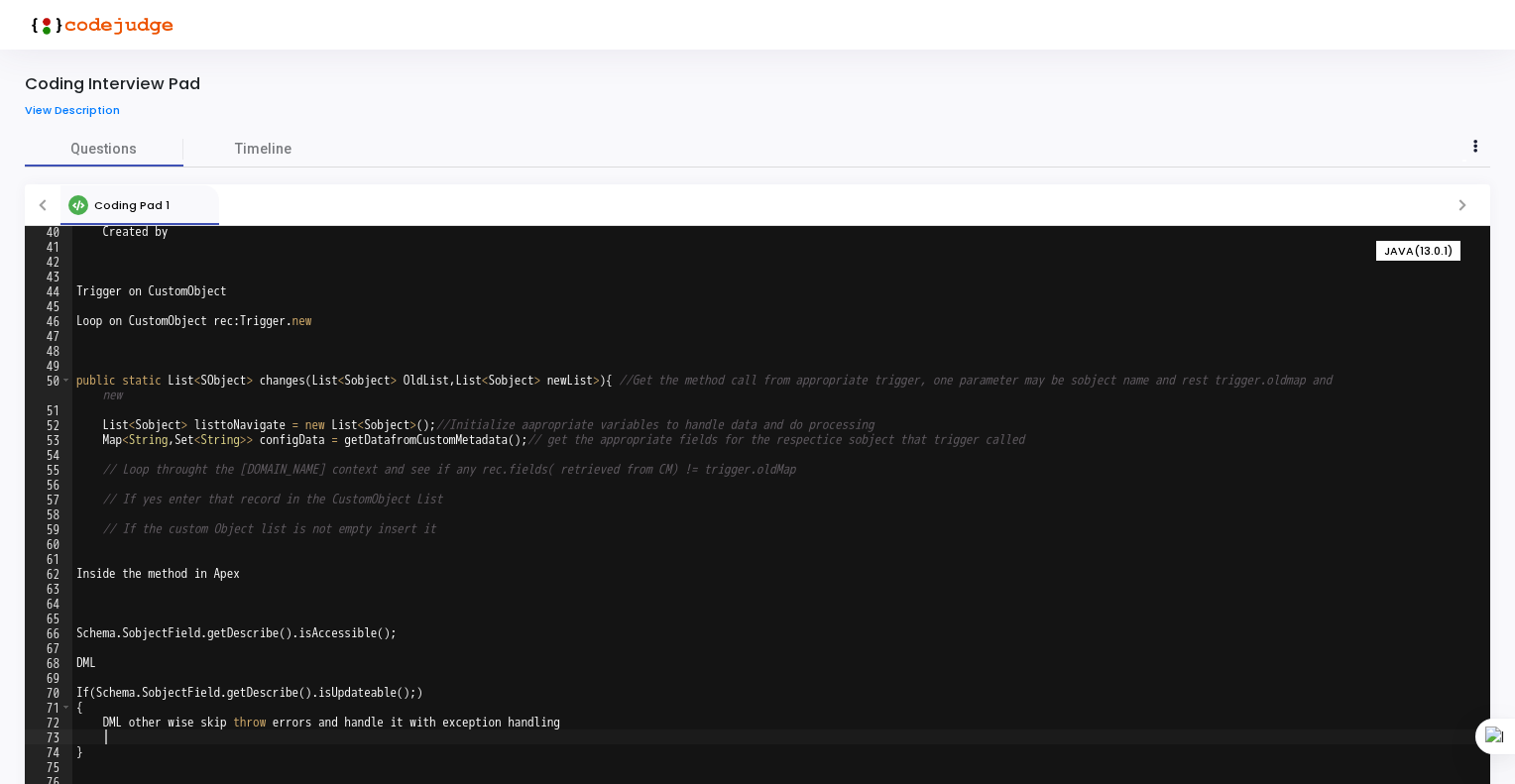 scroll, scrollTop: 639, scrollLeft: 0, axis: vertical 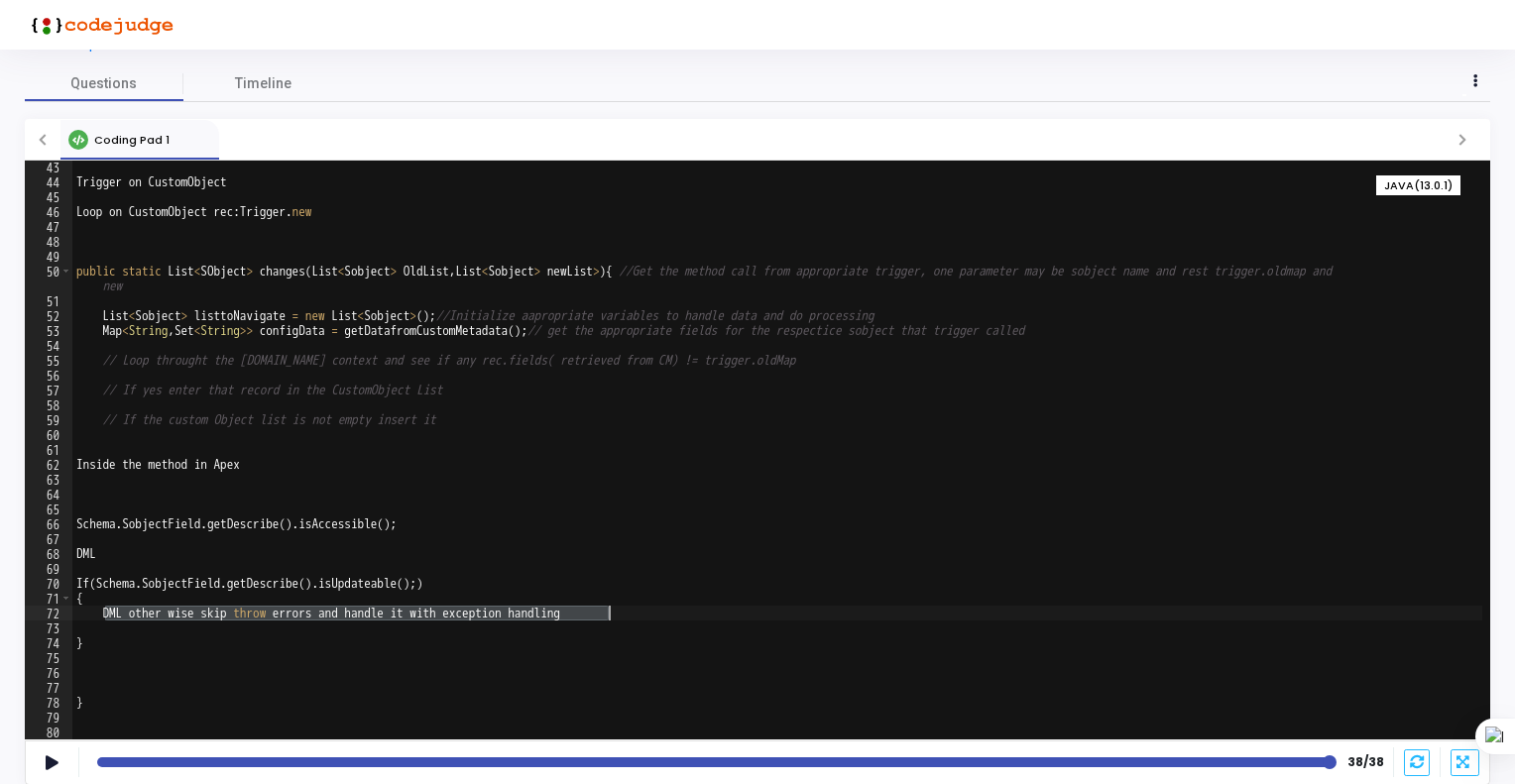 drag, startPoint x: 103, startPoint y: 614, endPoint x: 617, endPoint y: 610, distance: 514.01556 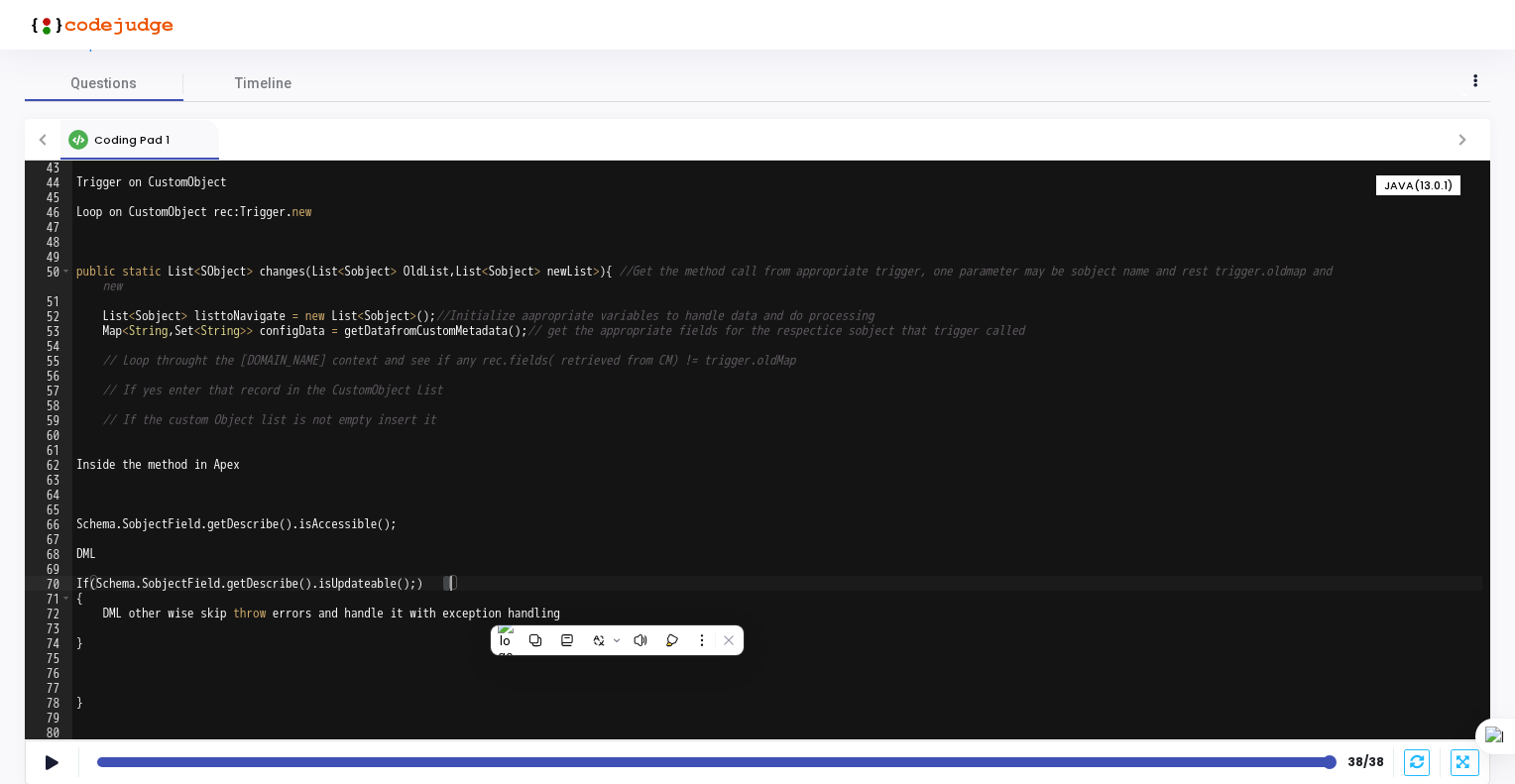 click on "Trigger   on   CustomObject Loop   on   CustomObject   rec :  Trigger . new public   static   List < SObject >   changes ( List < Sobject >   OldList ,  List < Sobject >   newList > ) {   //Get the method call from appropriate trigger, one parameter may be sobject name and rest trigger.oldmap and       new      List < Sobject >   listtoNavigate   =   new   List < Sobject > ( ) ;  //Initialize aapropriate variables to handle data and do processing      Map < String ,  Set < String >>   configData   =   getDatafromCustomMetadata ( ) ;   // get the appropriate fields for the respectice sobject that trigger called      // Loop throught the [DOMAIN_NAME] context and see if any rec.fields( retrieved from CM) != trigger.oldMap      // If yes enter that record in the CustomObject List      // If the custom Object list is not empty insert it  Inside   the   method   in   Apex Schema . SobjectField . getDescribe ( ) . isAccessible ( ) ; DML   If ( Schema . SobjectField . getDescribe ( ) . isUpdateable ( ) ; ) {" at bounding box center (777, 464) 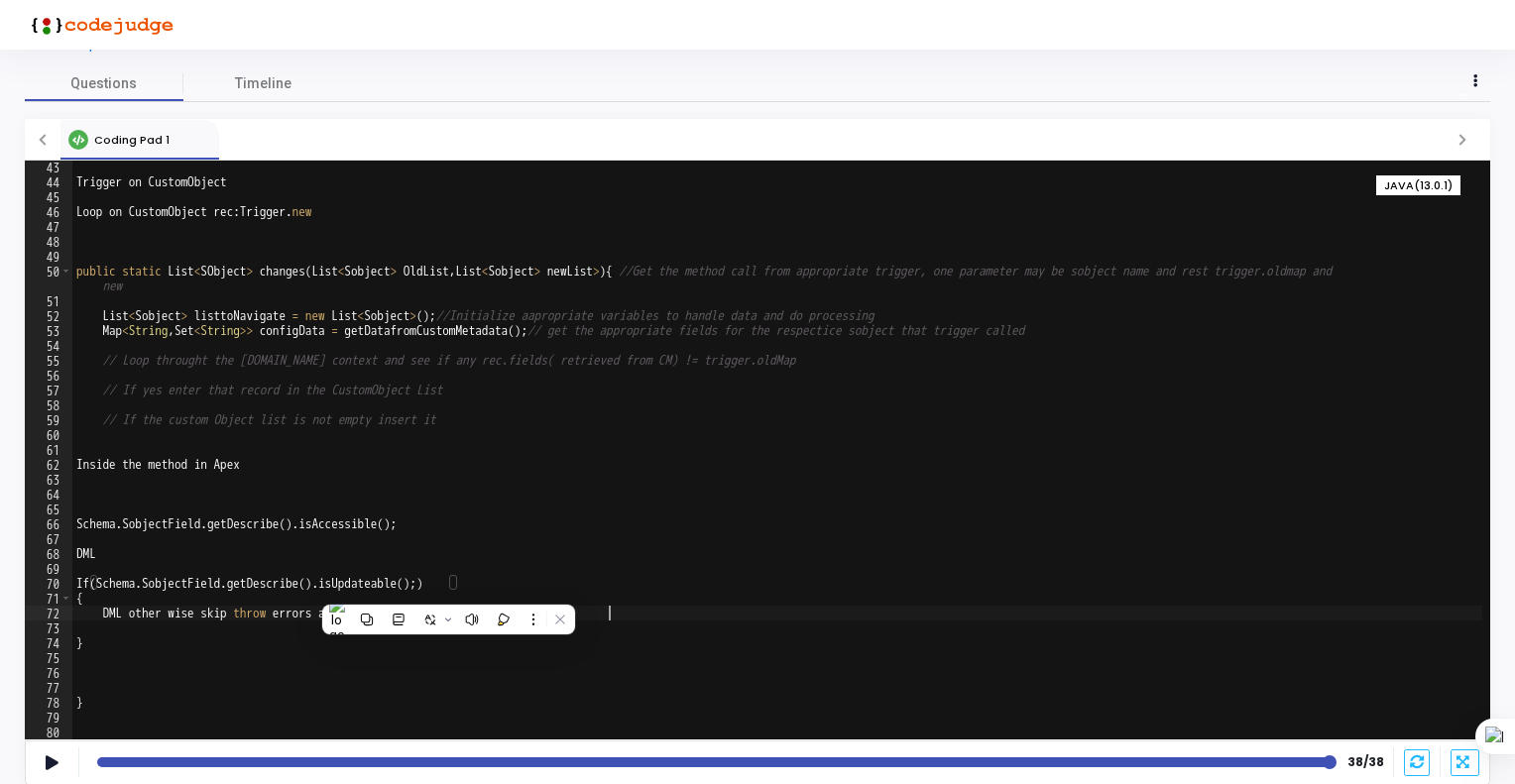 click on "Trigger   on   CustomObject Loop   on   CustomObject   rec :  Trigger . new public   static   List < SObject >   changes ( List < Sobject >   OldList ,  List < Sobject >   newList > ) {   //Get the method call from appropriate trigger, one parameter may be sobject name and rest trigger.oldmap and       new      List < Sobject >   listtoNavigate   =   new   List < Sobject > ( ) ;  //Initialize aapropriate variables to handle data and do processing      Map < String ,  Set < String >>   configData   =   getDatafromCustomMetadata ( ) ;   // get the appropriate fields for the respectice sobject that trigger called      // Loop throught the [DOMAIN_NAME] context and see if any rec.fields( retrieved from CM) != trigger.oldMap      // If yes enter that record in the CustomObject List      // If the custom Object list is not empty insert it  Inside   the   method   in   Apex Schema . SobjectField . getDescribe ( ) . isAccessible ( ) ; DML   If ( Schema . SobjectField . getDescribe ( ) . isUpdateable ( ) ; ) {" at bounding box center [777, 464] 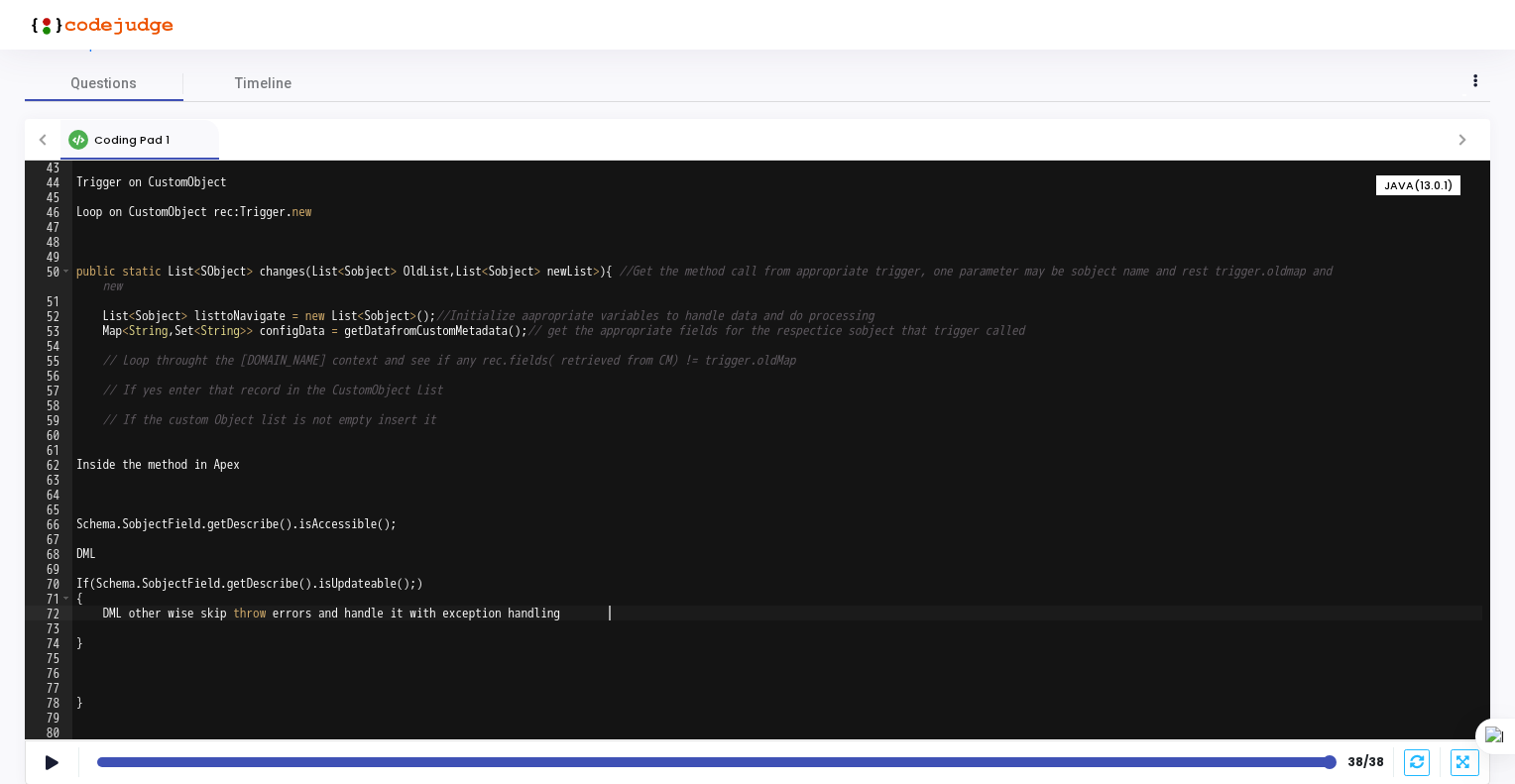 click on "Trigger   on   CustomObject Loop   on   CustomObject   rec :  Trigger . new public   static   List < SObject >   changes ( List < Sobject >   OldList ,  List < Sobject >   newList > ) {   //Get the method call from appropriate trigger, one parameter may be sobject name and rest trigger.oldmap and       new      List < Sobject >   listtoNavigate   =   new   List < Sobject > ( ) ;  //Initialize aapropriate variables to handle data and do processing      Map < String ,  Set < String >>   configData   =   getDatafromCustomMetadata ( ) ;   // get the appropriate fields for the respectice sobject that trigger called      // Loop throught the [DOMAIN_NAME] context and see if any rec.fields( retrieved from CM) != trigger.oldMap      // If yes enter that record in the CustomObject List      // If the custom Object list is not empty insert it  Inside   the   method   in   Apex Schema . SobjectField . getDescribe ( ) . isAccessible ( ) ; DML   If ( Schema . SobjectField . getDescribe ( ) . isUpdateable ( ) ; ) {" at bounding box center (777, 464) 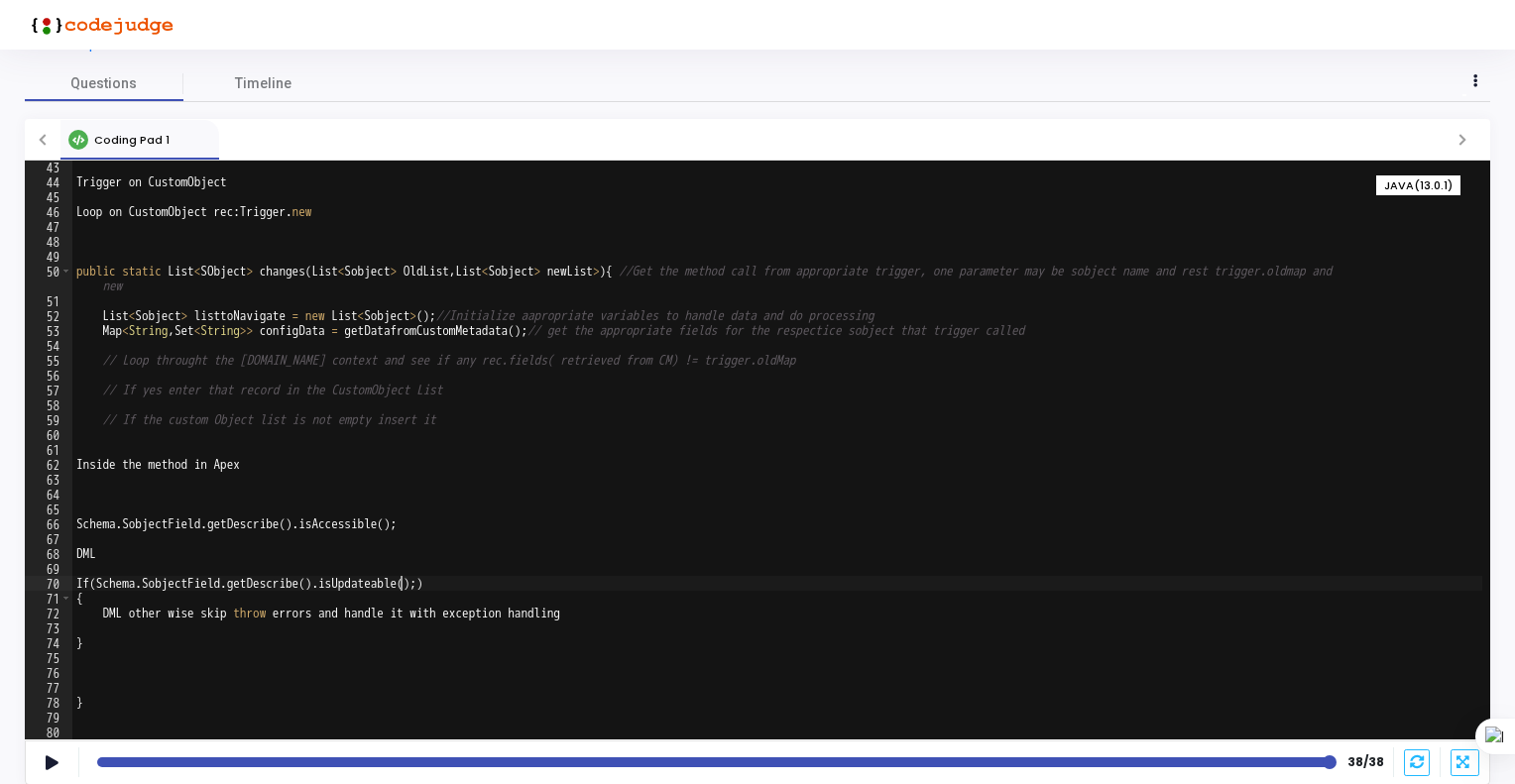 click on "Trigger   on   CustomObject Loop   on   CustomObject   rec :  Trigger . new public   static   List < SObject >   changes ( List < Sobject >   OldList ,  List < Sobject >   newList > ) {   //Get the method call from appropriate trigger, one parameter may be sobject name and rest trigger.oldmap and       new      List < Sobject >   listtoNavigate   =   new   List < Sobject > ( ) ;  //Initialize aapropriate variables to handle data and do processing      Map < String ,  Set < String >>   configData   =   getDatafromCustomMetadata ( ) ;   // get the appropriate fields for the respectice sobject that trigger called      // Loop throught the [DOMAIN_NAME] context and see if any rec.fields( retrieved from CM) != trigger.oldMap      // If yes enter that record in the CustomObject List      // If the custom Object list is not empty insert it  Inside   the   method   in   Apex Schema . SobjectField . getDescribe ( ) . isAccessible ( ) ; DML   If ( Schema . SobjectField . getDescribe ( ) . isUpdateable ( ) ; ) {" at bounding box center (777, 464) 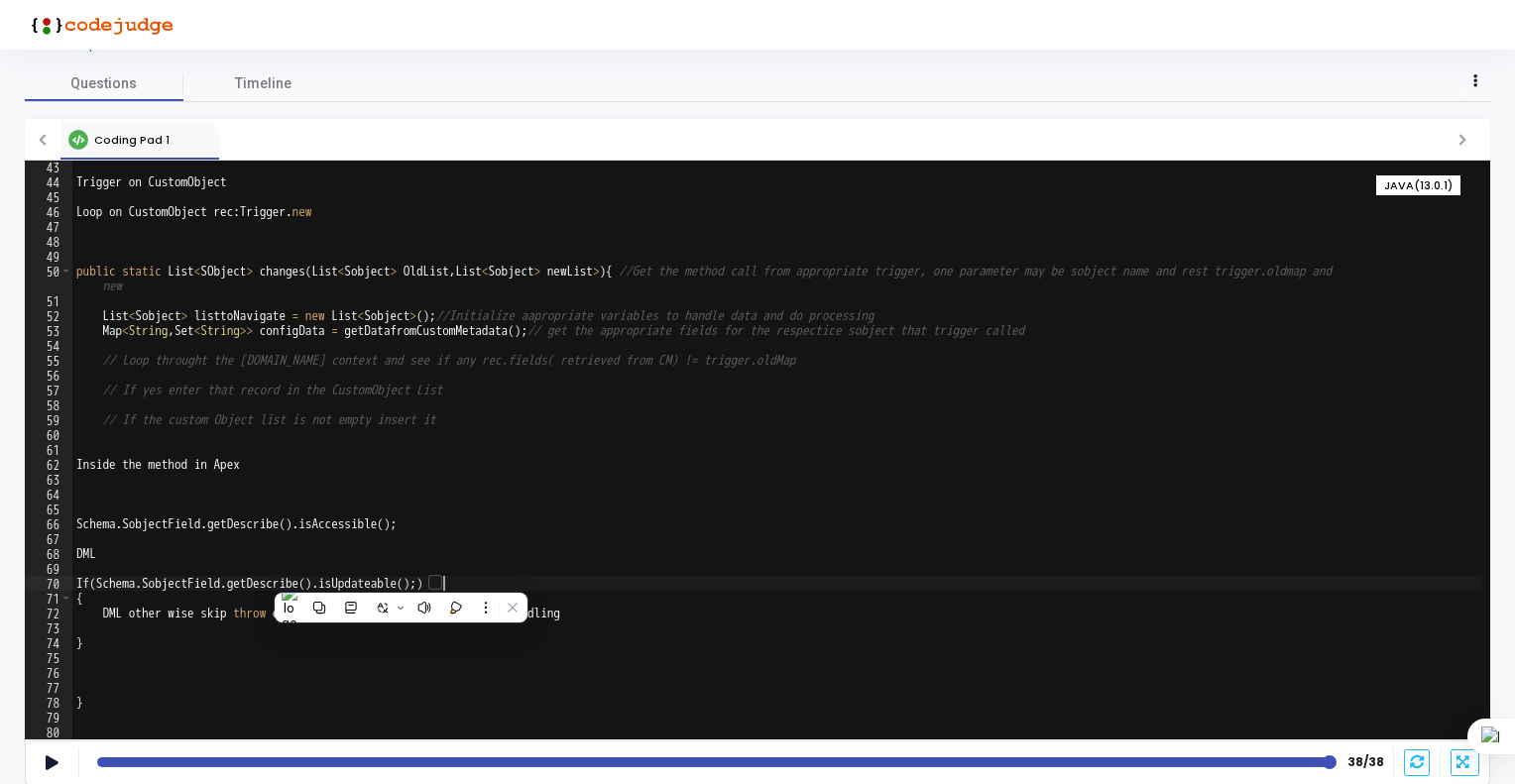 click on "Trigger   on   CustomObject Loop   on   CustomObject   rec :  Trigger . new public   static   List < SObject >   changes ( List < Sobject >   OldList ,  List < Sobject >   newList > ) {   //Get the method call from appropriate trigger, one parameter may be sobject name and rest trigger.oldmap and       new      List < Sobject >   listtoNavigate   =   new   List < Sobject > ( ) ;  //Initialize aapropriate variables to handle data and do processing      Map < String ,  Set < String >>   configData   =   getDatafromCustomMetadata ( ) ;   // get the appropriate fields for the respectice sobject that trigger called      // Loop throught the [DOMAIN_NAME] context and see if any rec.fields( retrieved from CM) != trigger.oldMap      // If yes enter that record in the CustomObject List      // If the custom Object list is not empty insert it  Inside   the   method   in   Apex Schema . SobjectField . getDescribe ( ) . isAccessible ( ) ; DML   If ( Schema . SobjectField . getDescribe ( ) . isUpdateable ( ) ; ) {" at bounding box center (777, 464) 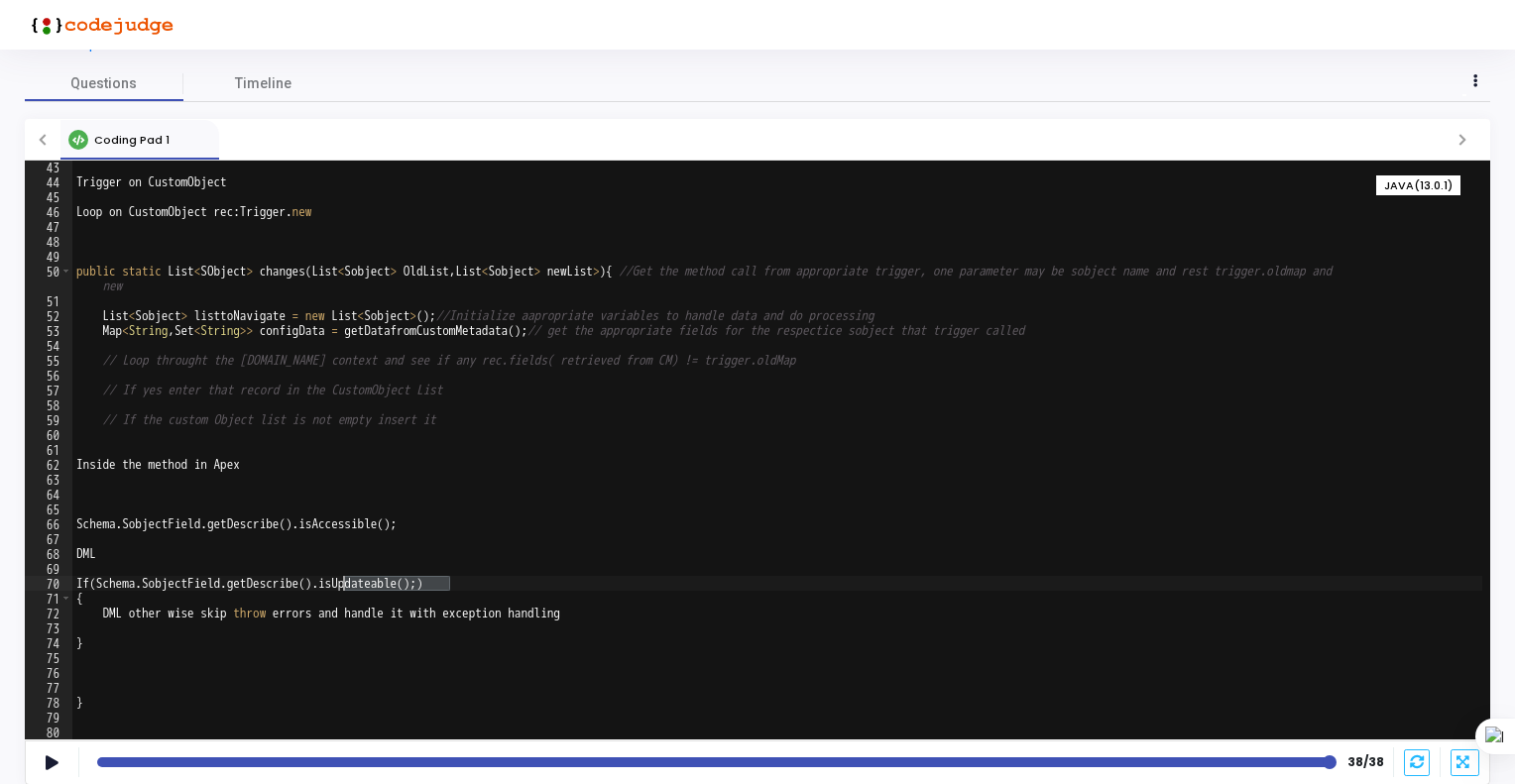 drag, startPoint x: 450, startPoint y: 578, endPoint x: 339, endPoint y: 578, distance: 111 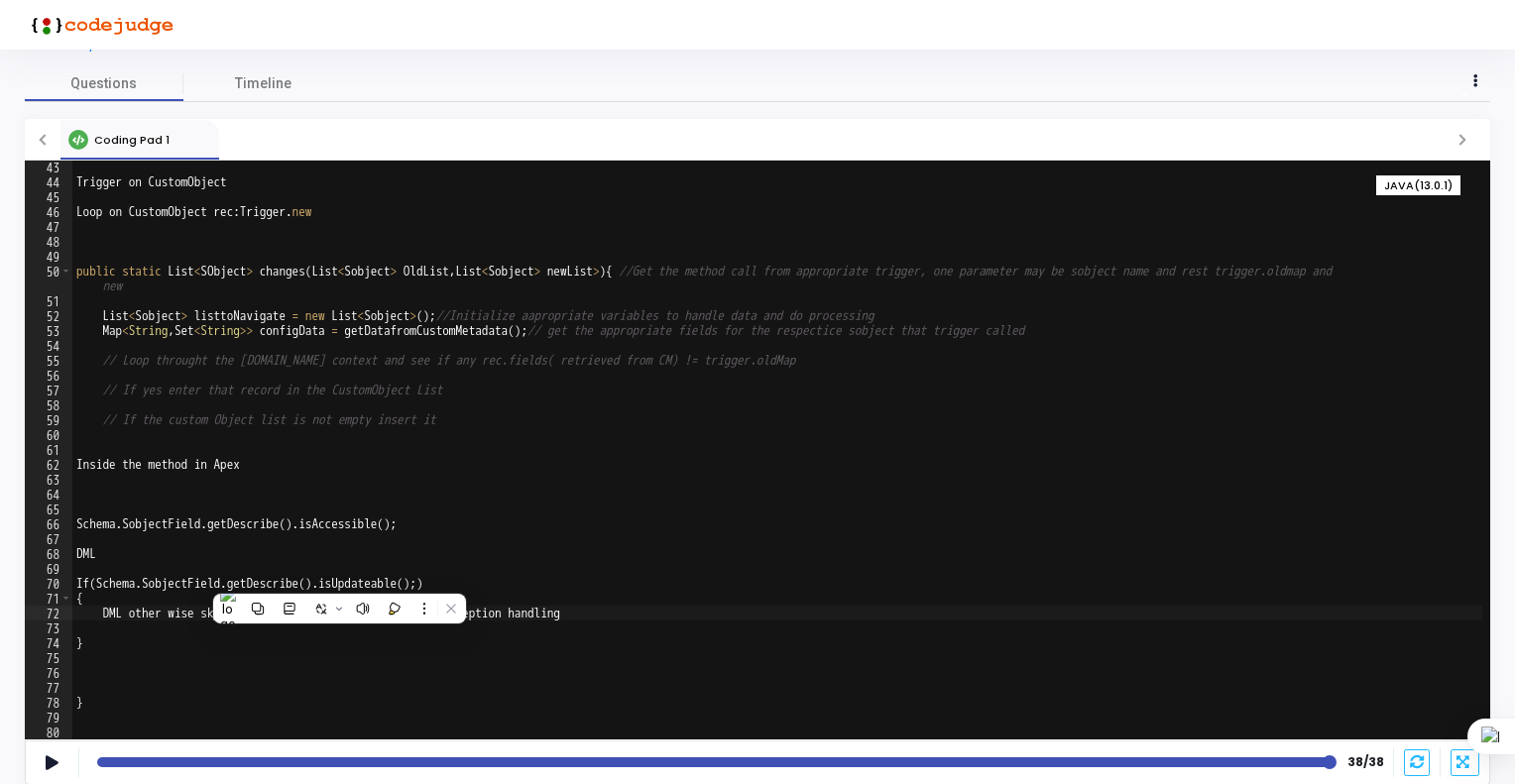 click on "Trigger   on   CustomObject Loop   on   CustomObject   rec :  Trigger . new public   static   List < SObject >   changes ( List < Sobject >   OldList ,  List < Sobject >   newList > ) {   //Get the method call from appropriate trigger, one parameter may be sobject name and rest trigger.oldmap and       new      List < Sobject >   listtoNavigate   =   new   List < Sobject > ( ) ;  //Initialize aapropriate variables to handle data and do processing      Map < String ,  Set < String >>   configData   =   getDatafromCustomMetadata ( ) ;   // get the appropriate fields for the respectice sobject that trigger called      // Loop throught the [DOMAIN_NAME] context and see if any rec.fields( retrieved from CM) != trigger.oldMap      // If yes enter that record in the CustomObject List      // If the custom Object list is not empty insert it  Inside   the   method   in   Apex Schema . SobjectField . getDescribe ( ) . isAccessible ( ) ; DML   If ( Schema . SobjectField . getDescribe ( ) . isUpdateable ( ) ; ) {" at bounding box center [777, 464] 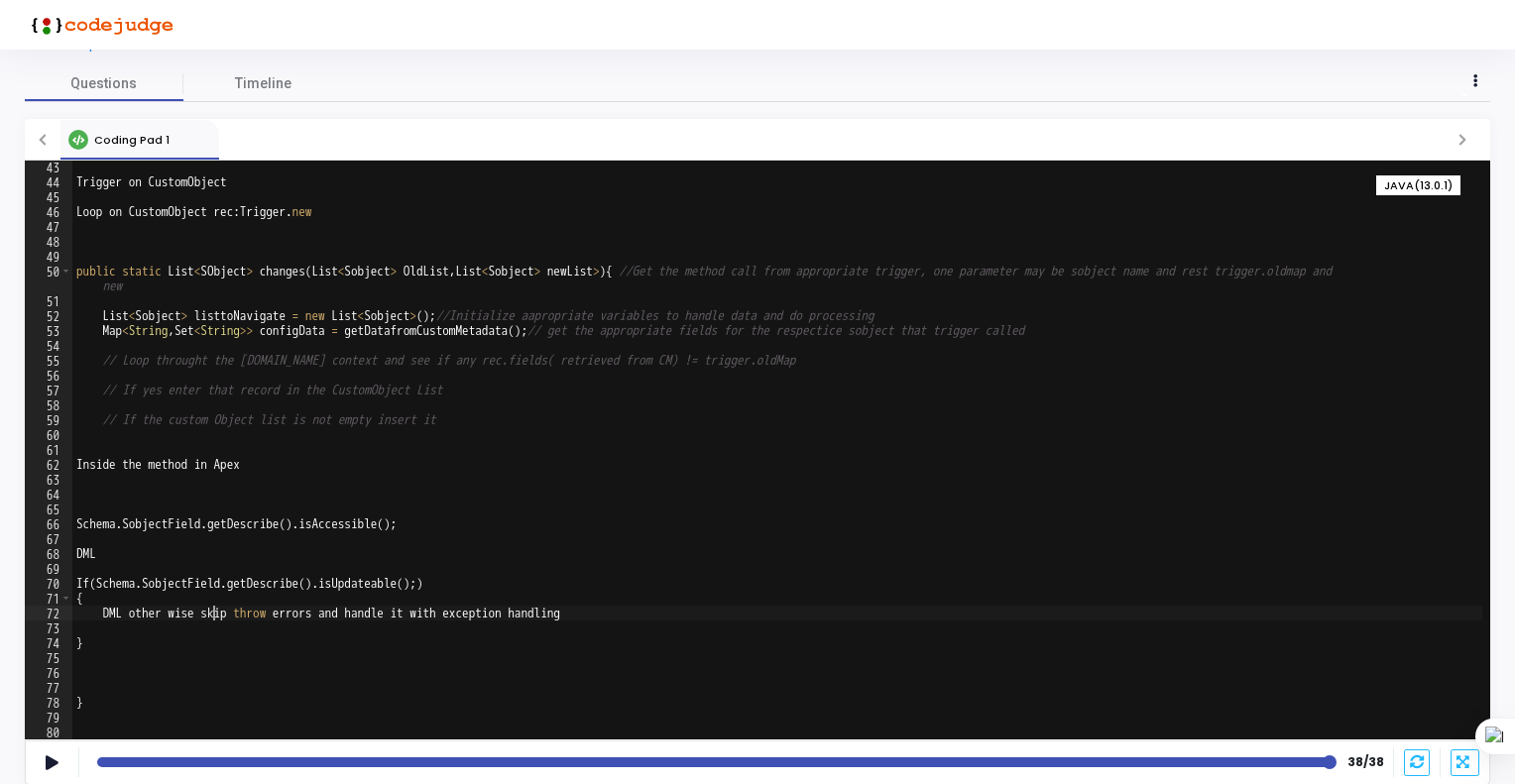 click on "Trigger   on   CustomObject Loop   on   CustomObject   rec :  Trigger . new public   static   List < SObject >   changes ( List < Sobject >   OldList ,  List < Sobject >   newList > ) {   //Get the method call from appropriate trigger, one parameter may be sobject name and rest trigger.oldmap and       new      List < Sobject >   listtoNavigate   =   new   List < Sobject > ( ) ;  //Initialize aapropriate variables to handle data and do processing      Map < String ,  Set < String >>   configData   =   getDatafromCustomMetadata ( ) ;   // get the appropriate fields for the respectice sobject that trigger called      // Loop throught the [DOMAIN_NAME] context and see if any rec.fields( retrieved from CM) != trigger.oldMap      // If yes enter that record in the CustomObject List      // If the custom Object list is not empty insert it  Inside   the   method   in   Apex Schema . SobjectField . getDescribe ( ) . isAccessible ( ) ; DML   If ( Schema . SobjectField . getDescribe ( ) . isUpdateable ( ) ; ) {" at bounding box center (777, 464) 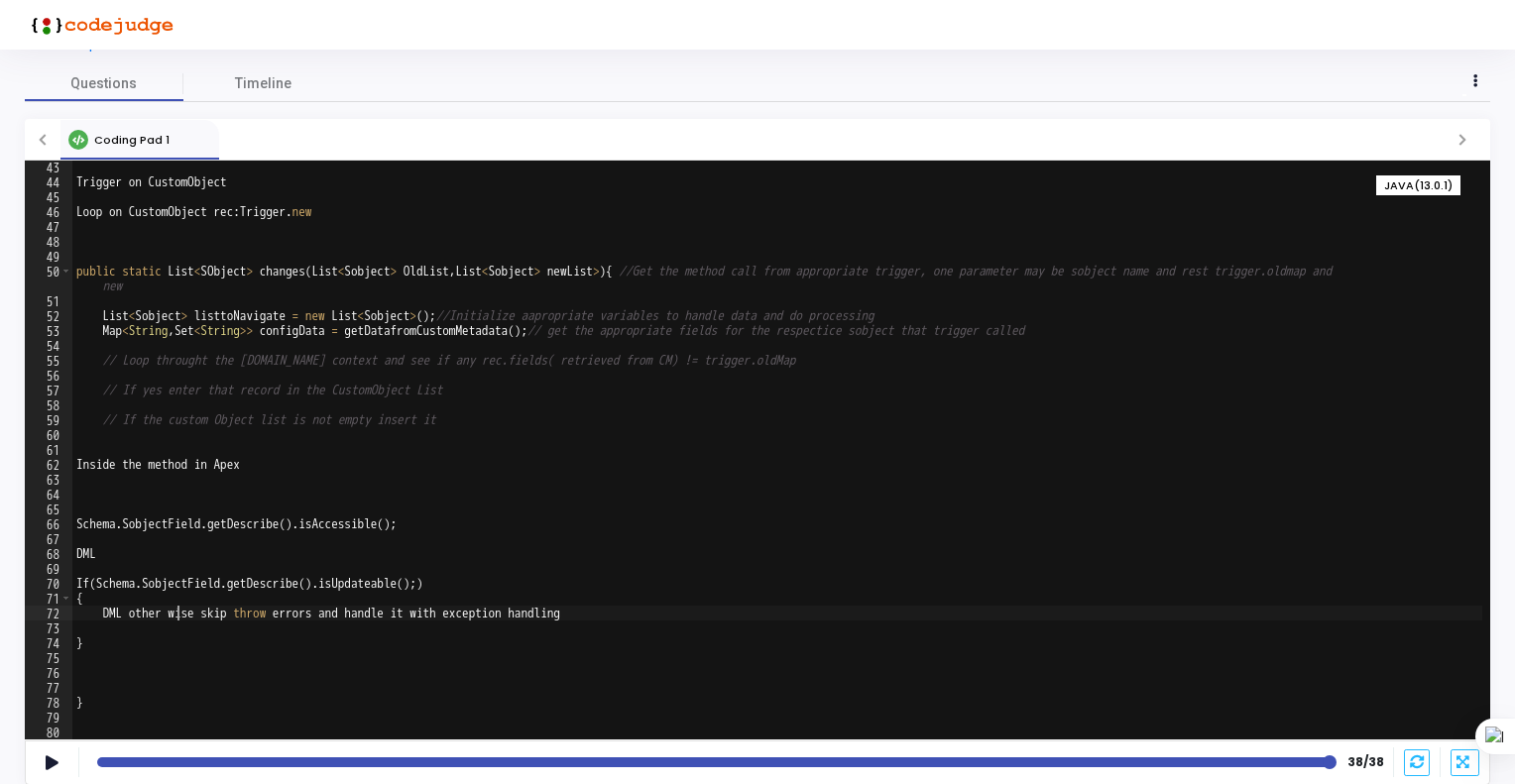 click on "Trigger   on   CustomObject Loop   on   CustomObject   rec :  Trigger . new public   static   List < SObject >   changes ( List < Sobject >   OldList ,  List < Sobject >   newList > ) {   //Get the method call from appropriate trigger, one parameter may be sobject name and rest trigger.oldmap and       new      List < Sobject >   listtoNavigate   =   new   List < Sobject > ( ) ;  //Initialize aapropriate variables to handle data and do processing      Map < String ,  Set < String >>   configData   =   getDatafromCustomMetadata ( ) ;   // get the appropriate fields for the respectice sobject that trigger called      // Loop throught the [DOMAIN_NAME] context and see if any rec.fields( retrieved from CM) != trigger.oldMap      // If yes enter that record in the CustomObject List      // If the custom Object list is not empty insert it  Inside   the   method   in   Apex Schema . SobjectField . getDescribe ( ) . isAccessible ( ) ; DML   If ( Schema . SobjectField . getDescribe ( ) . isUpdateable ( ) ; ) {" at bounding box center [777, 464] 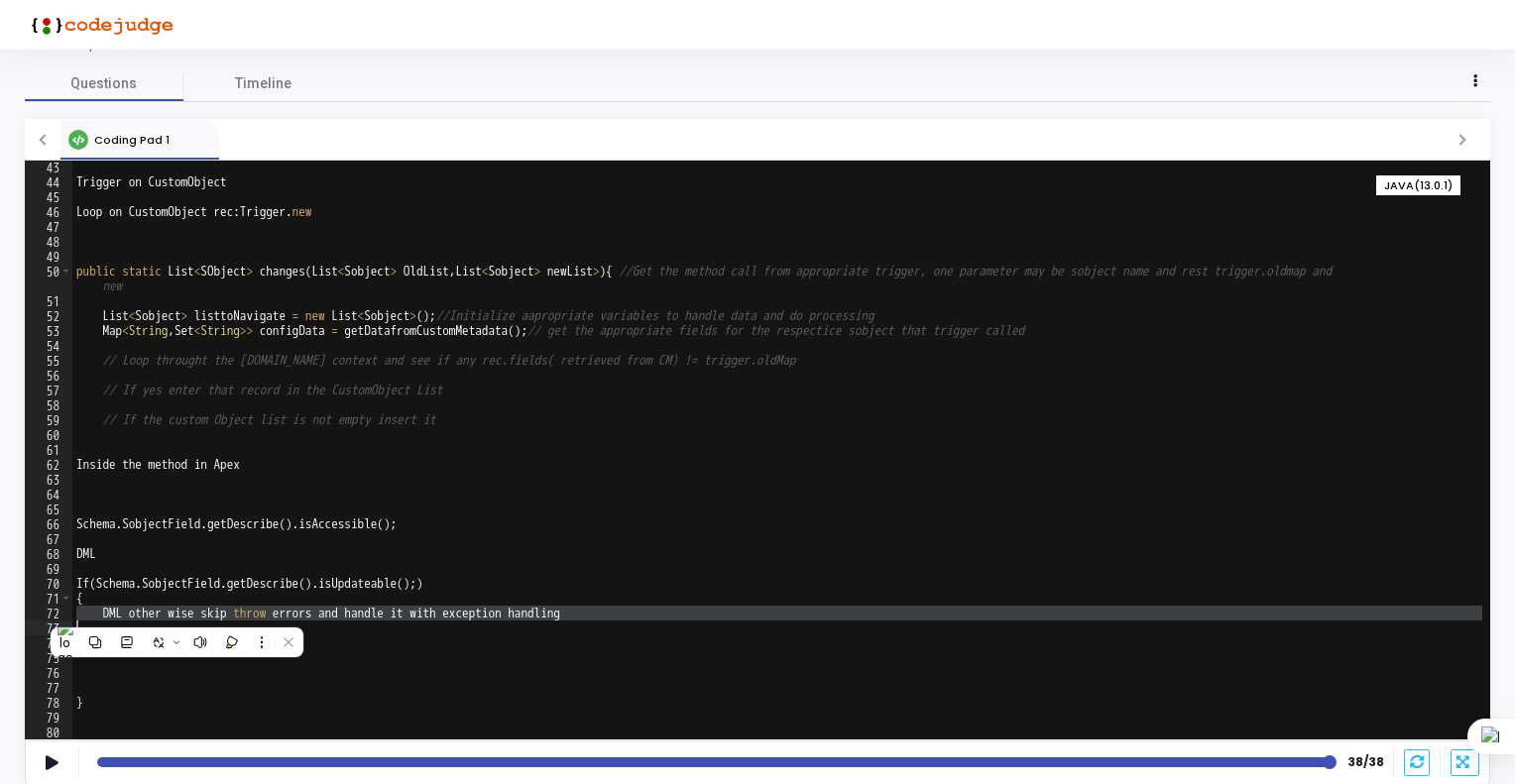 click on "Trigger   on   CustomObject Loop   on   CustomObject   rec :  Trigger . new public   static   List < SObject >   changes ( List < Sobject >   OldList ,  List < Sobject >   newList > ) {   //Get the method call from appropriate trigger, one parameter may be sobject name and rest trigger.oldmap and       new      List < Sobject >   listtoNavigate   =   new   List < Sobject > ( ) ;  //Initialize aapropriate variables to handle data and do processing      Map < String ,  Set < String >>   configData   =   getDatafromCustomMetadata ( ) ;   // get the appropriate fields for the respectice sobject that trigger called      // Loop throught the [DOMAIN_NAME] context and see if any rec.fields( retrieved from CM) != trigger.oldMap      // If yes enter that record in the CustomObject List      // If the custom Object list is not empty insert it  Inside   the   method   in   Apex Schema . SobjectField . getDescribe ( ) . isAccessible ( ) ; DML   If ( Schema . SobjectField . getDescribe ( ) . isUpdateable ( ) ; ) {" at bounding box center [777, 464] 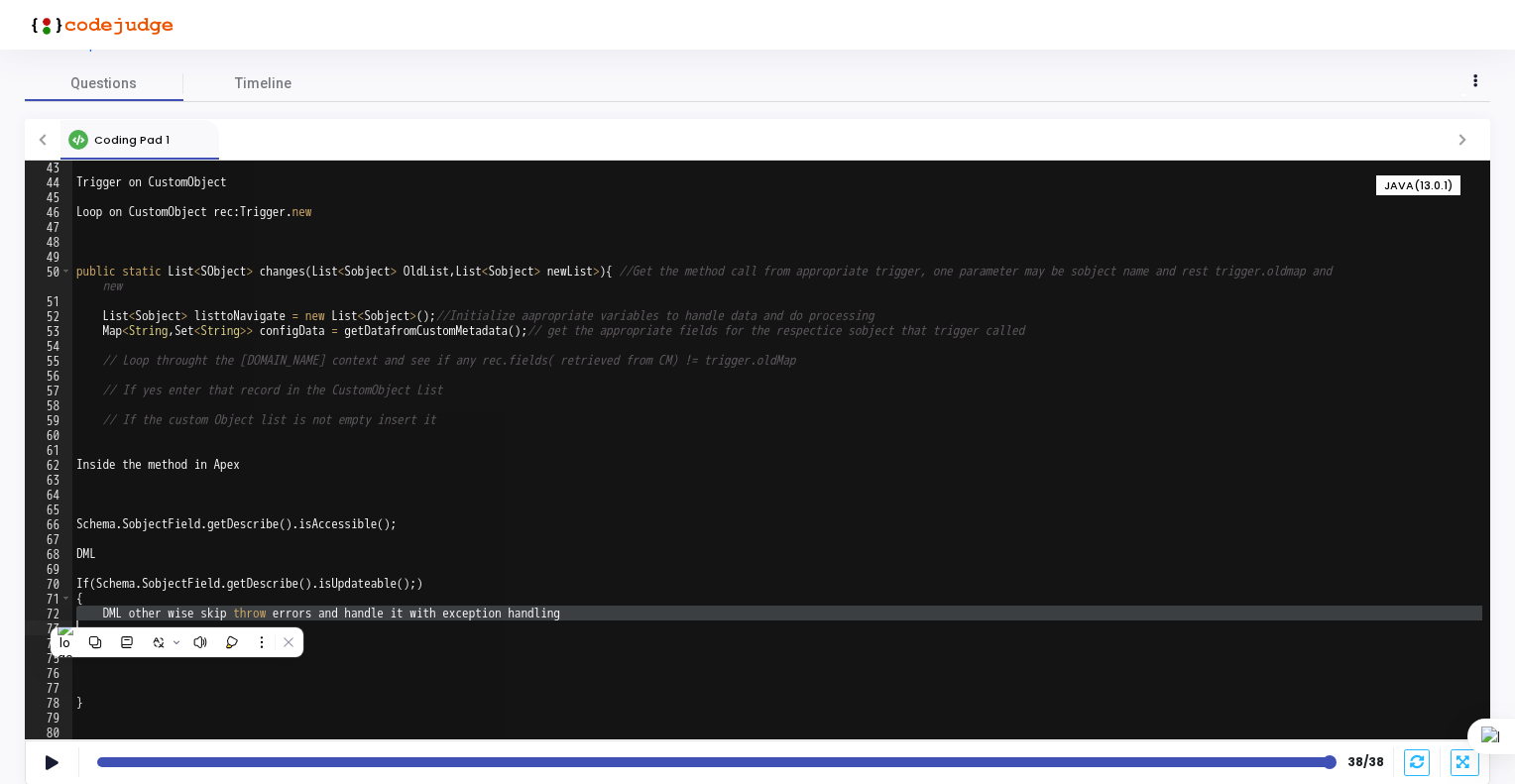 click on "Trigger   on   CustomObject Loop   on   CustomObject   rec :  Trigger . new public   static   List < SObject >   changes ( List < Sobject >   OldList ,  List < Sobject >   newList > ) {   //Get the method call from appropriate trigger, one parameter may be sobject name and rest trigger.oldmap and       new      List < Sobject >   listtoNavigate   =   new   List < Sobject > ( ) ;  //Initialize aapropriate variables to handle data and do processing      Map < String ,  Set < String >>   configData   =   getDatafromCustomMetadata ( ) ;   // get the appropriate fields for the respectice sobject that trigger called      // Loop throught the [DOMAIN_NAME] context and see if any rec.fields( retrieved from CM) != trigger.oldMap      // If yes enter that record in the CustomObject List      // If the custom Object list is not empty insert it  Inside   the   method   in   Apex Schema . SobjectField . getDescribe ( ) . isAccessible ( ) ; DML   If ( Schema . SobjectField . getDescribe ( ) . isUpdateable ( ) ; ) {" at bounding box center [777, 450] 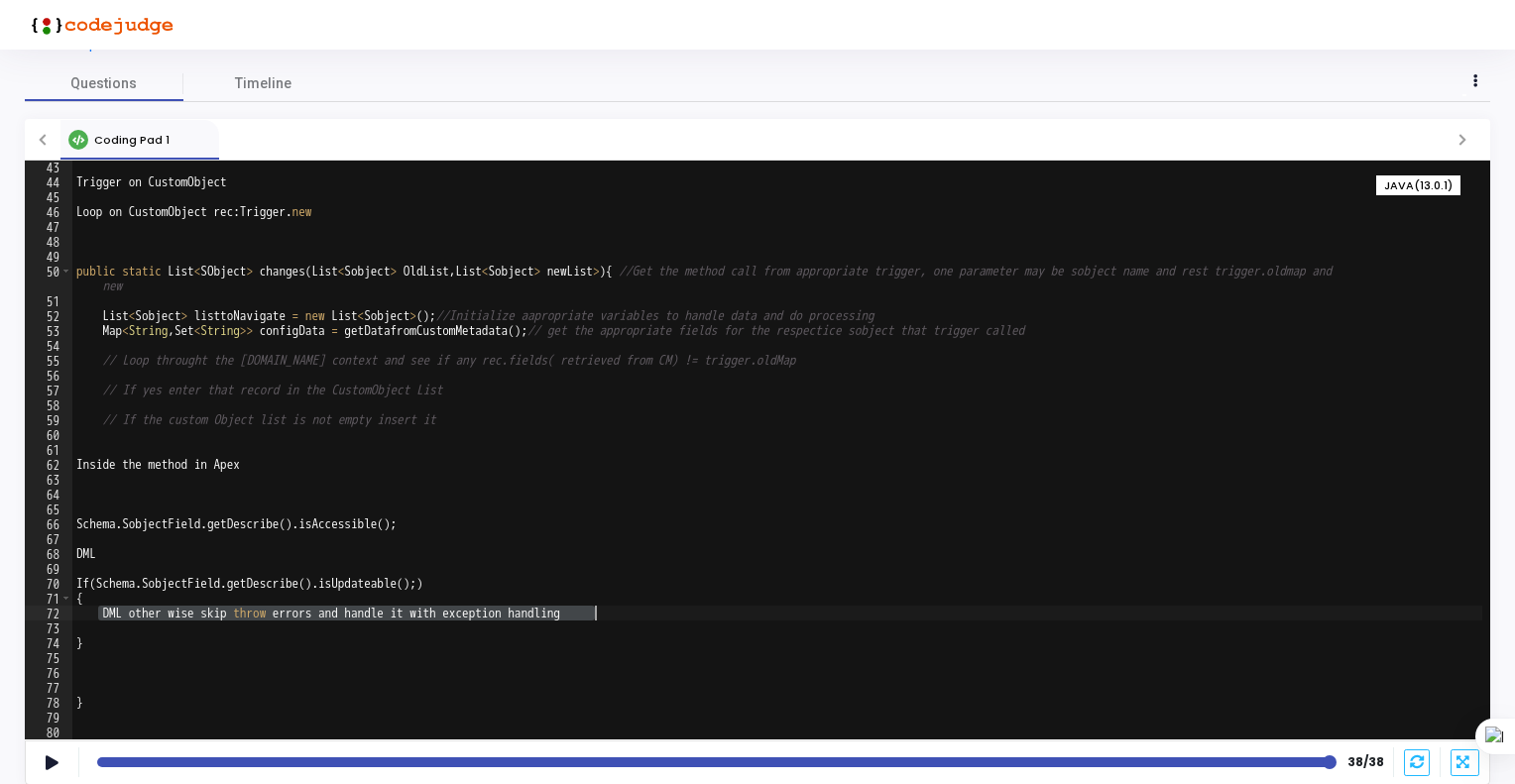 drag, startPoint x: 100, startPoint y: 613, endPoint x: 599, endPoint y: 609, distance: 499.016 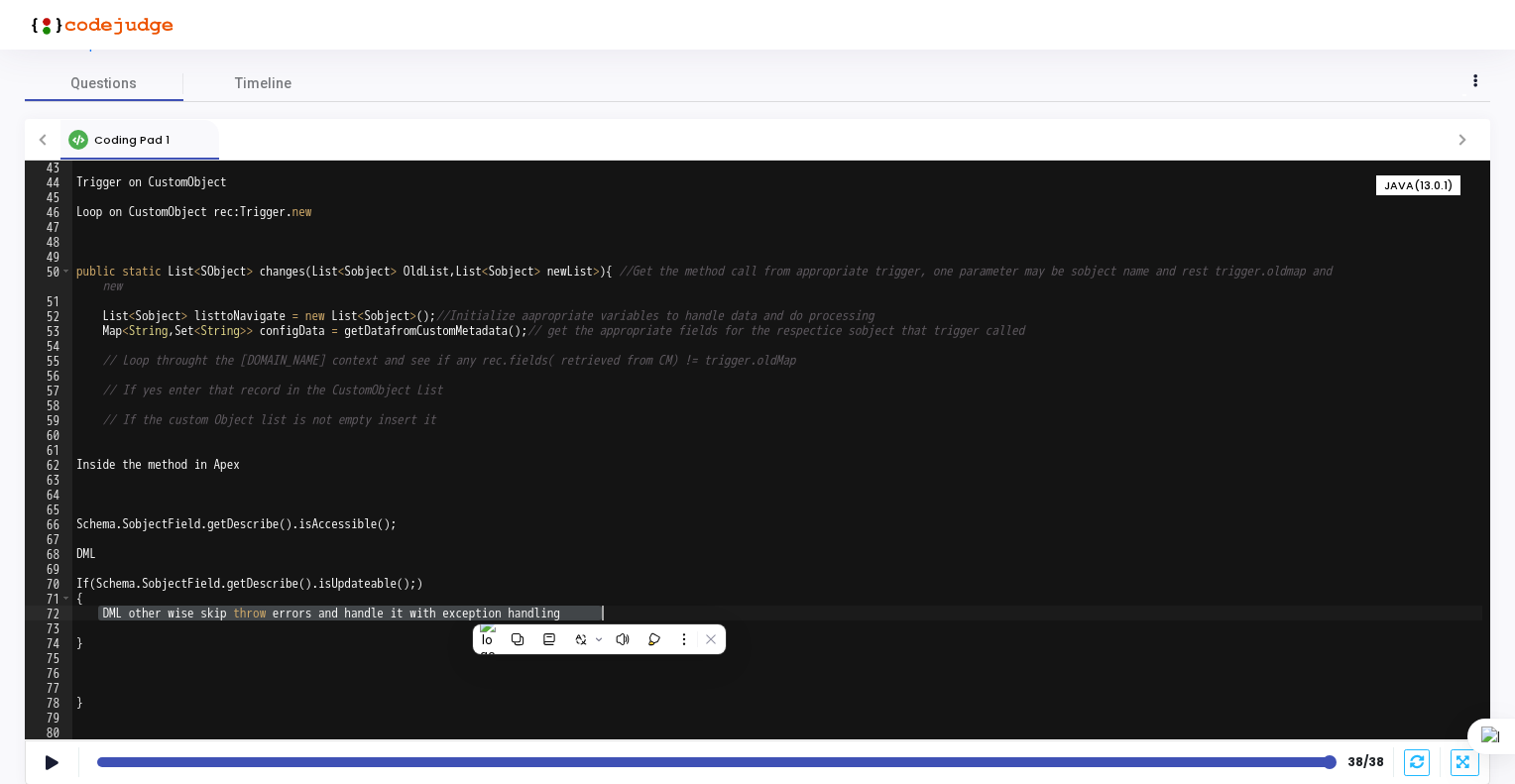 click on "Trigger   on   CustomObject Loop   on   CustomObject   rec :  Trigger . new public   static   List < SObject >   changes ( List < Sobject >   OldList ,  List < Sobject >   newList > ) {   //Get the method call from appropriate trigger, one parameter may be sobject name and rest trigger.oldmap and       new      List < Sobject >   listtoNavigate   =   new   List < Sobject > ( ) ;  //Initialize aapropriate variables to handle data and do processing      Map < String ,  Set < String >>   configData   =   getDatafromCustomMetadata ( ) ;   // get the appropriate fields for the respectice sobject that trigger called      // Loop throught the [DOMAIN_NAME] context and see if any rec.fields( retrieved from CM) != trigger.oldMap      // If yes enter that record in the CustomObject List      // If the custom Object list is not empty insert it  Inside   the   method   in   Apex Schema . SobjectField . getDescribe ( ) . isAccessible ( ) ; DML   If ( Schema . SobjectField . getDescribe ( ) . isUpdateable ( ) ; ) {" at bounding box center (777, 450) 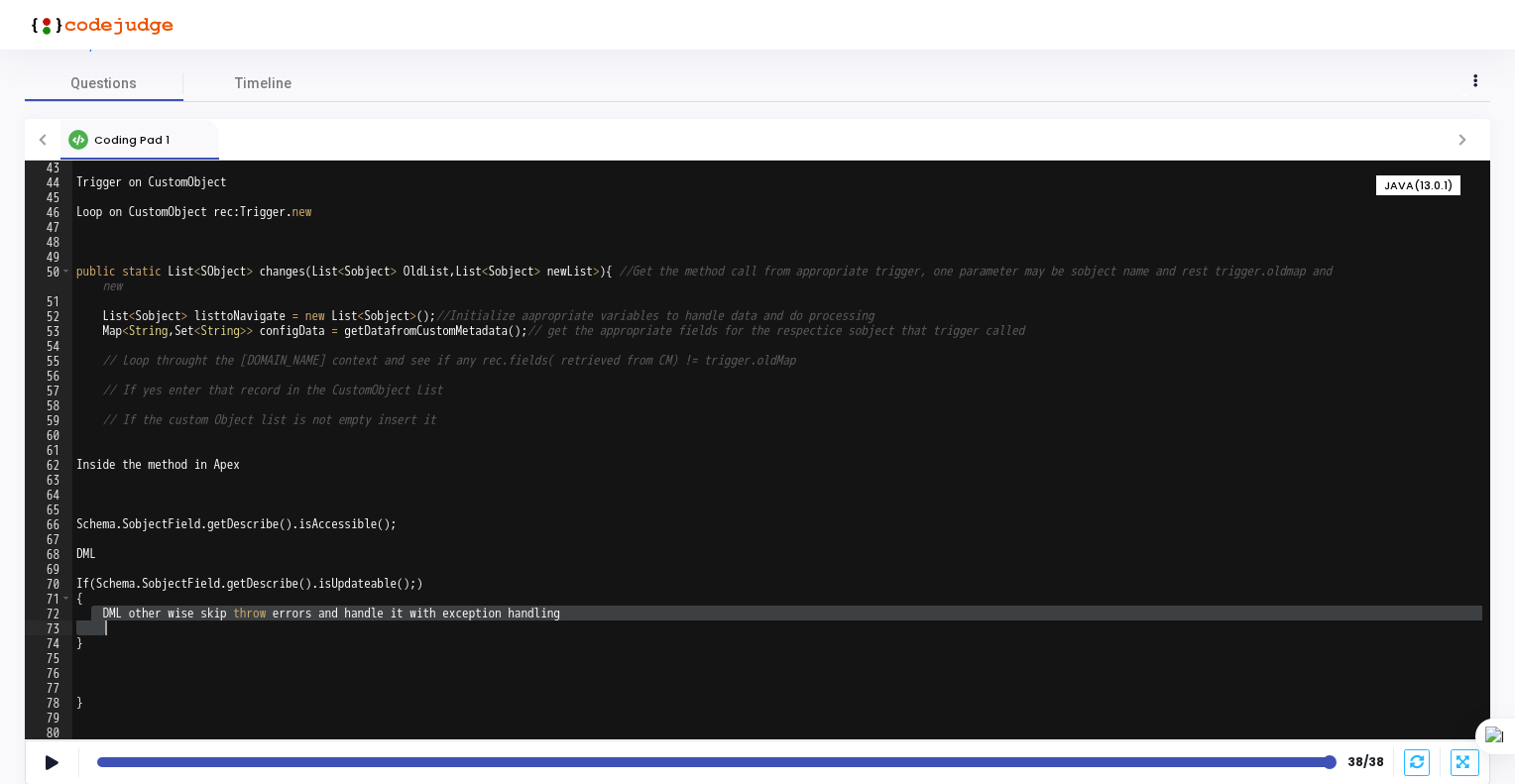 drag, startPoint x: 88, startPoint y: 617, endPoint x: 436, endPoint y: 632, distance: 348.32313 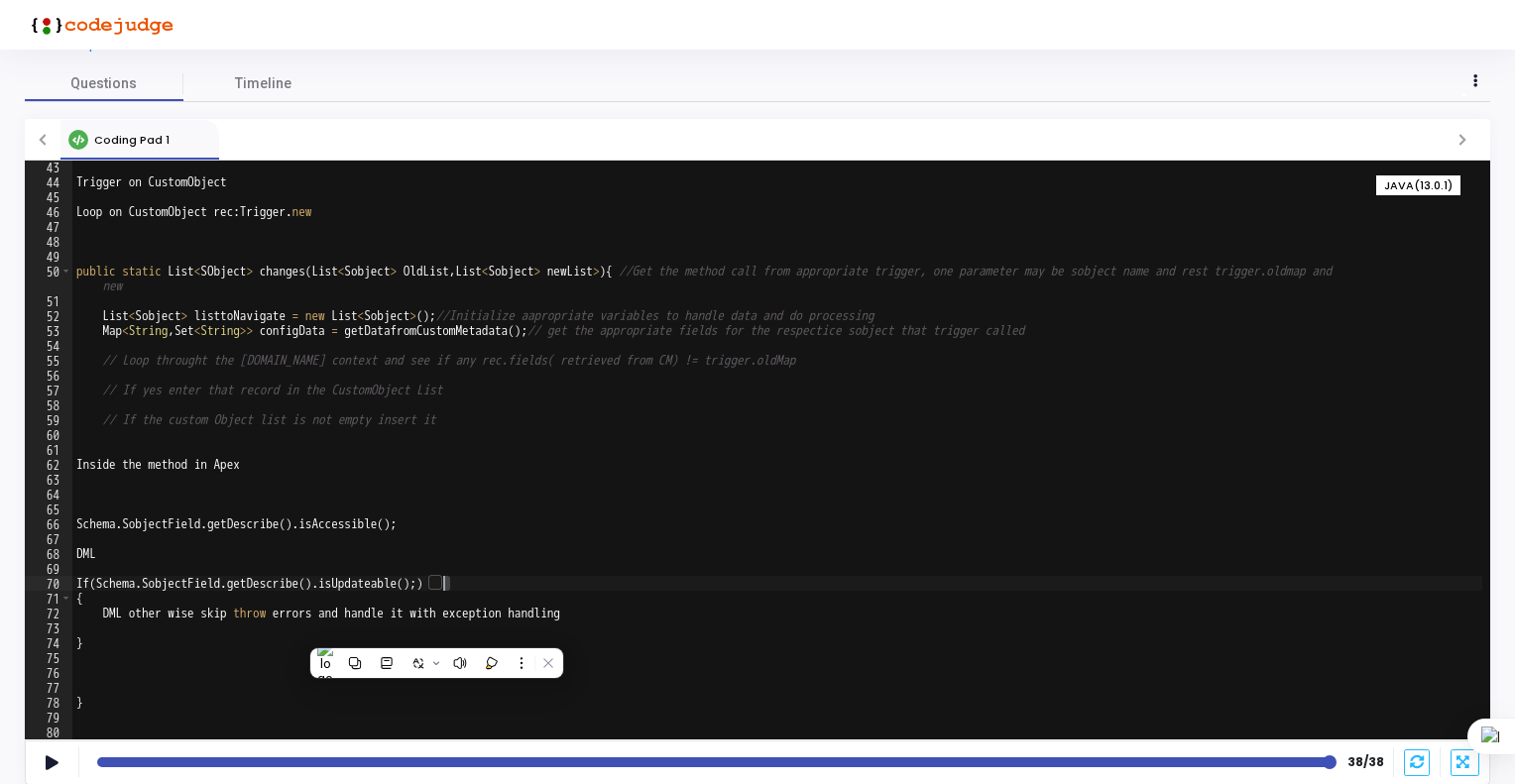 click on "Trigger   on   CustomObject Loop   on   CustomObject   rec :  Trigger . new public   static   List < SObject >   changes ( List < Sobject >   OldList ,  List < Sobject >   newList > ) {   //Get the method call from appropriate trigger, one parameter may be sobject name and rest trigger.oldmap and       new      List < Sobject >   listtoNavigate   =   new   List < Sobject > ( ) ;  //Initialize aapropriate variables to handle data and do processing      Map < String ,  Set < String >>   configData   =   getDatafromCustomMetadata ( ) ;   // get the appropriate fields for the respectice sobject that trigger called      // Loop throught the [DOMAIN_NAME] context and see if any rec.fields( retrieved from CM) != trigger.oldMap      // If yes enter that record in the CustomObject List      // If the custom Object list is not empty insert it  Inside   the   method   in   Apex Schema . SobjectField . getDescribe ( ) . isAccessible ( ) ; DML   If ( Schema . SobjectField . getDescribe ( ) . isUpdateable ( ) ; ) {" at bounding box center [777, 464] 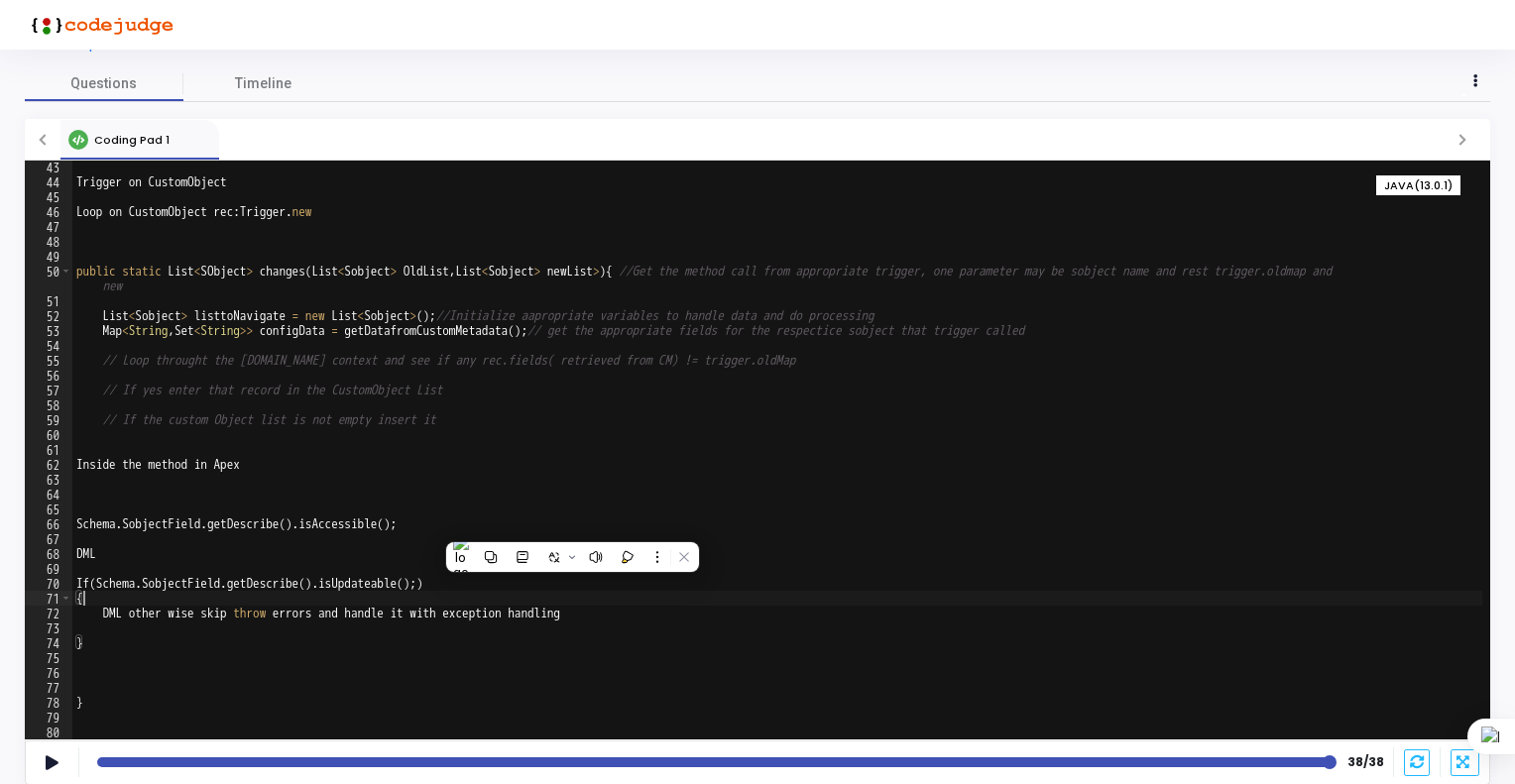 click on "Trigger   on   CustomObject Loop   on   CustomObject   rec :  Trigger . new public   static   List < SObject >   changes ( List < Sobject >   OldList ,  List < Sobject >   newList > ) {   //Get the method call from appropriate trigger, one parameter may be sobject name and rest trigger.oldmap and       new      List < Sobject >   listtoNavigate   =   new   List < Sobject > ( ) ;  //Initialize aapropriate variables to handle data and do processing      Map < String ,  Set < String >>   configData   =   getDatafromCustomMetadata ( ) ;   // get the appropriate fields for the respectice sobject that trigger called      // Loop throught the [DOMAIN_NAME] context and see if any rec.fields( retrieved from CM) != trigger.oldMap      // If yes enter that record in the CustomObject List      // If the custom Object list is not empty insert it  Inside   the   method   in   Apex Schema . SobjectField . getDescribe ( ) . isAccessible ( ) ; DML   If ( Schema . SobjectField . getDescribe ( ) . isUpdateable ( ) ; ) {" at bounding box center (777, 464) 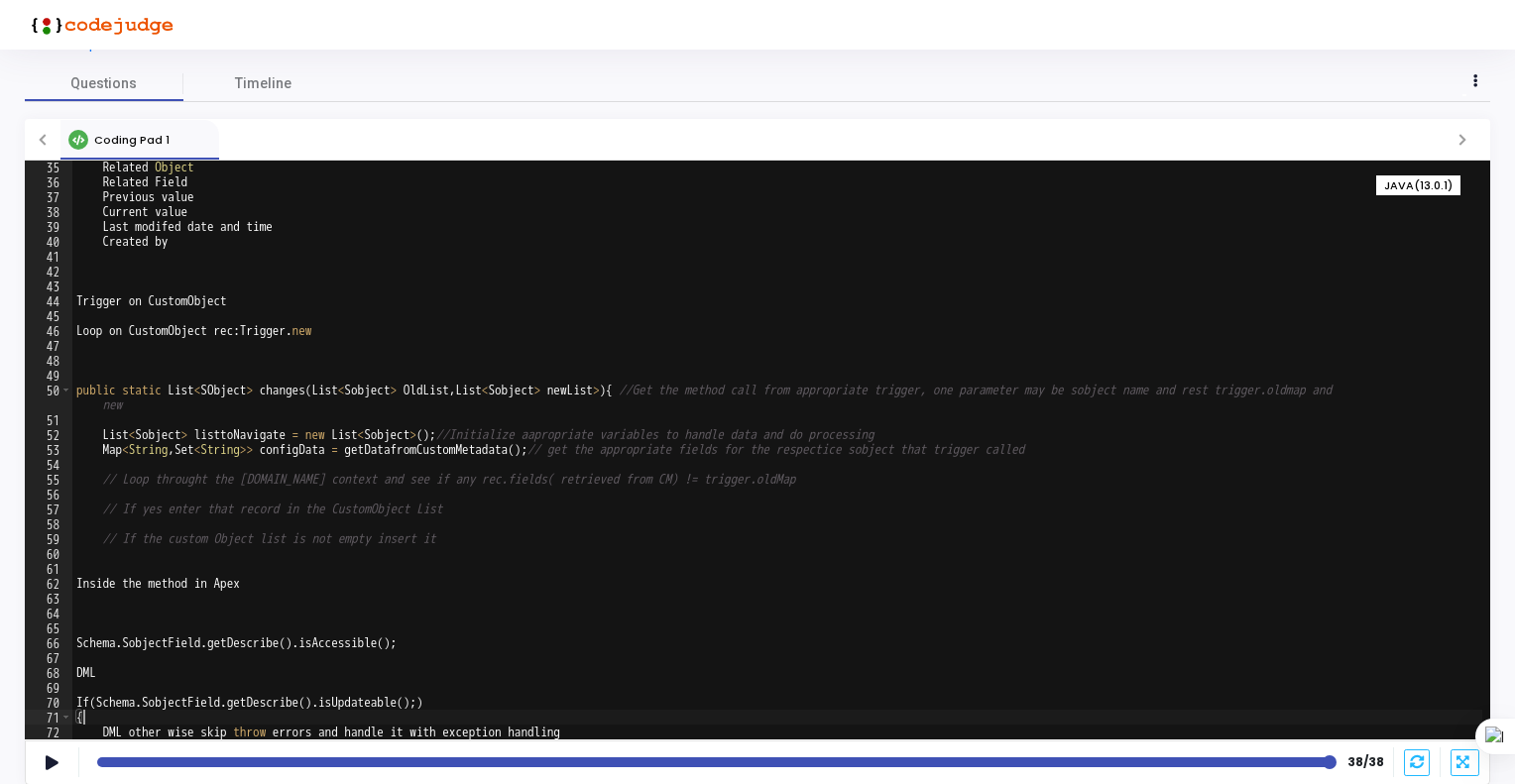 scroll, scrollTop: 639, scrollLeft: 0, axis: vertical 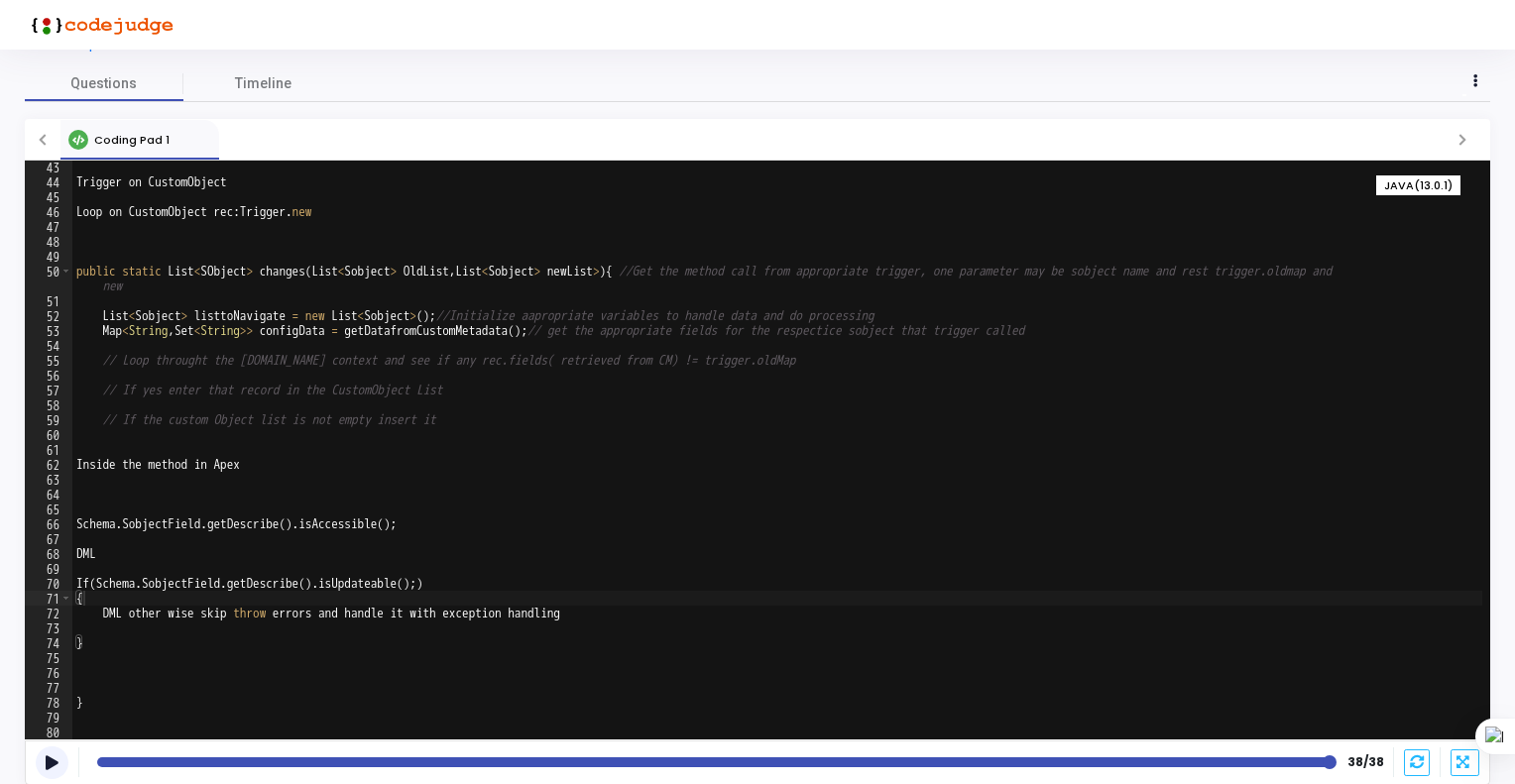 click at bounding box center (52, 762) 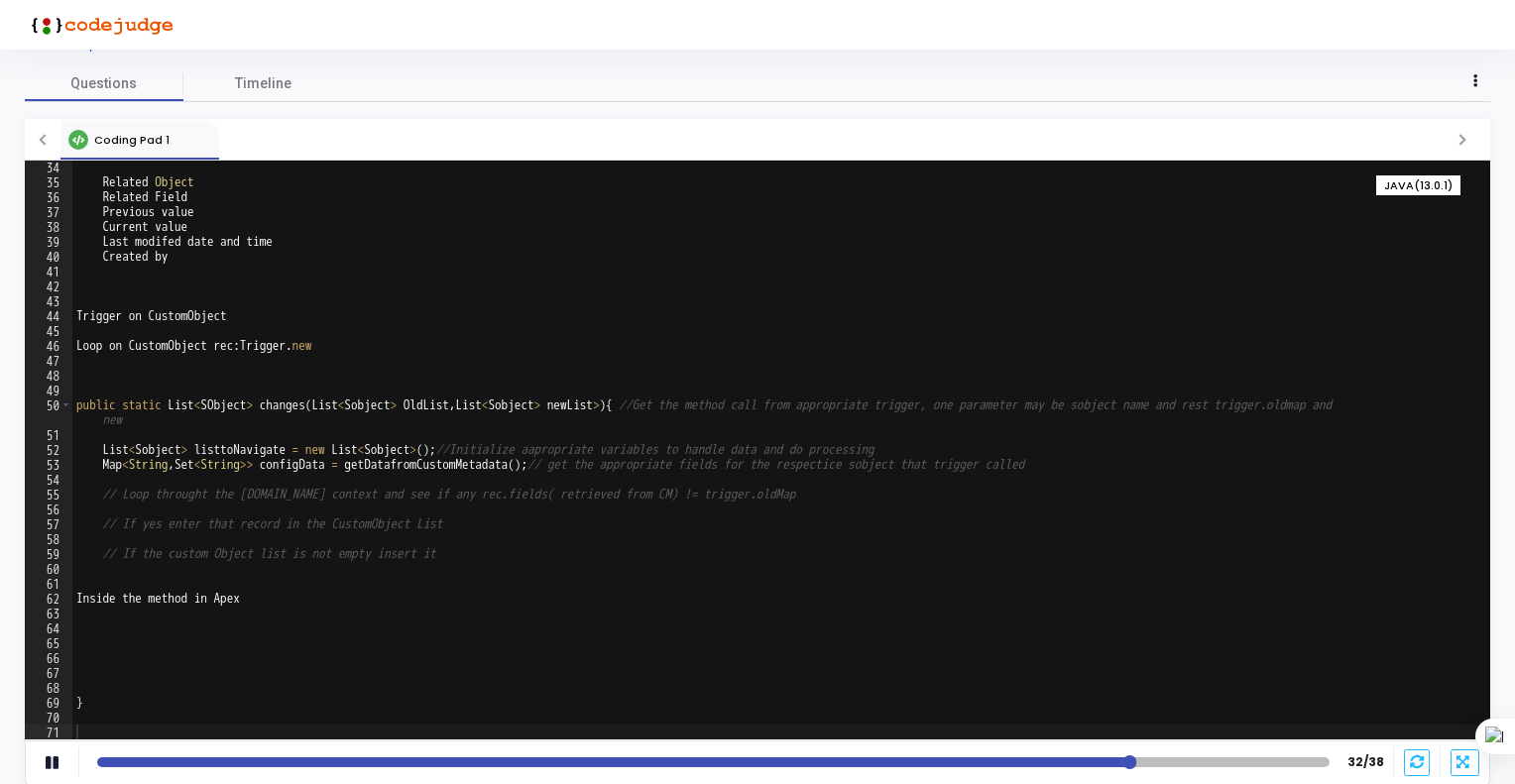 scroll, scrollTop: 505, scrollLeft: 0, axis: vertical 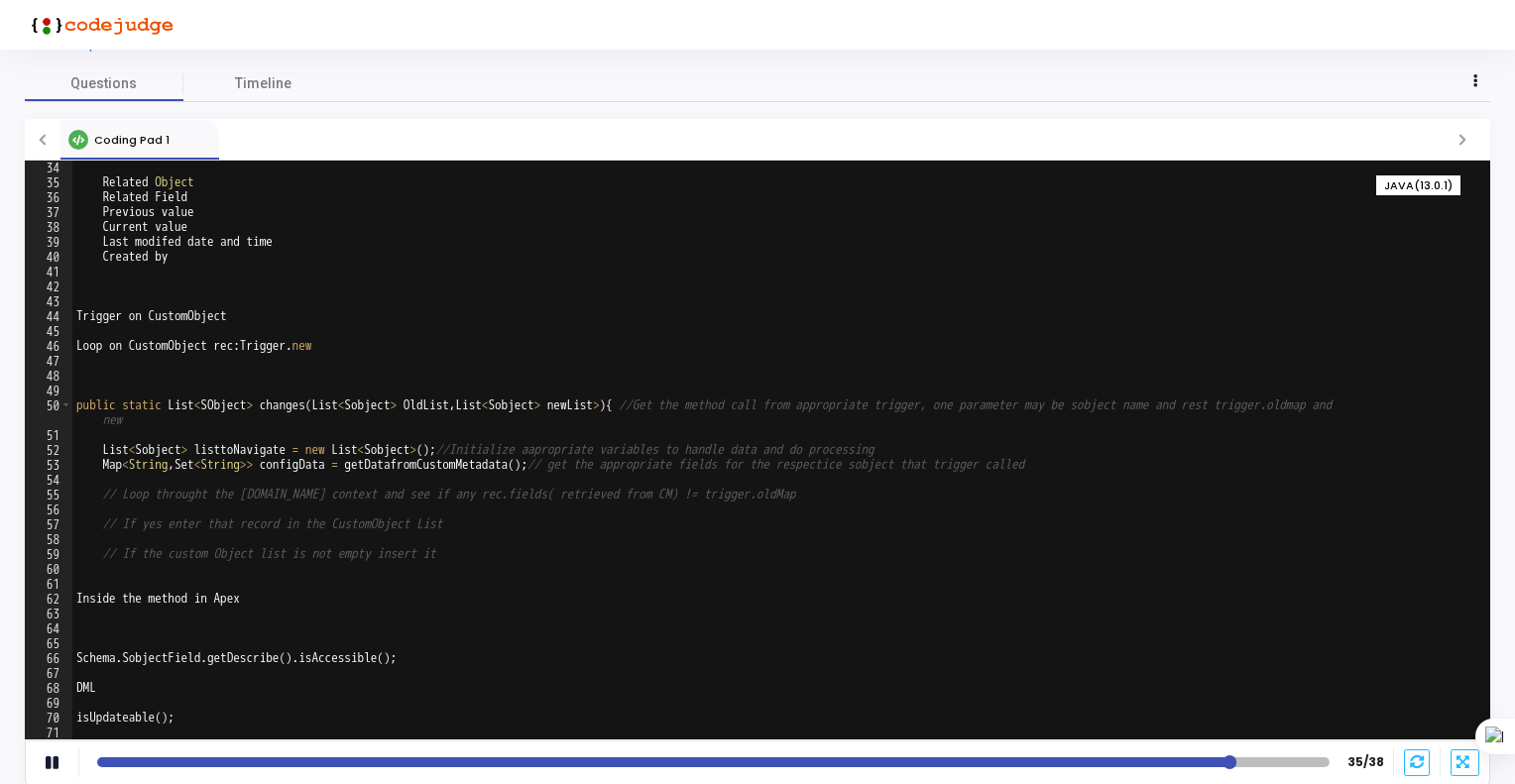 type on "Map<String, Set<String>> configData = getDatafromCustomMetadata();  // get the appropriate fields for the respectice sobject that trigger called" 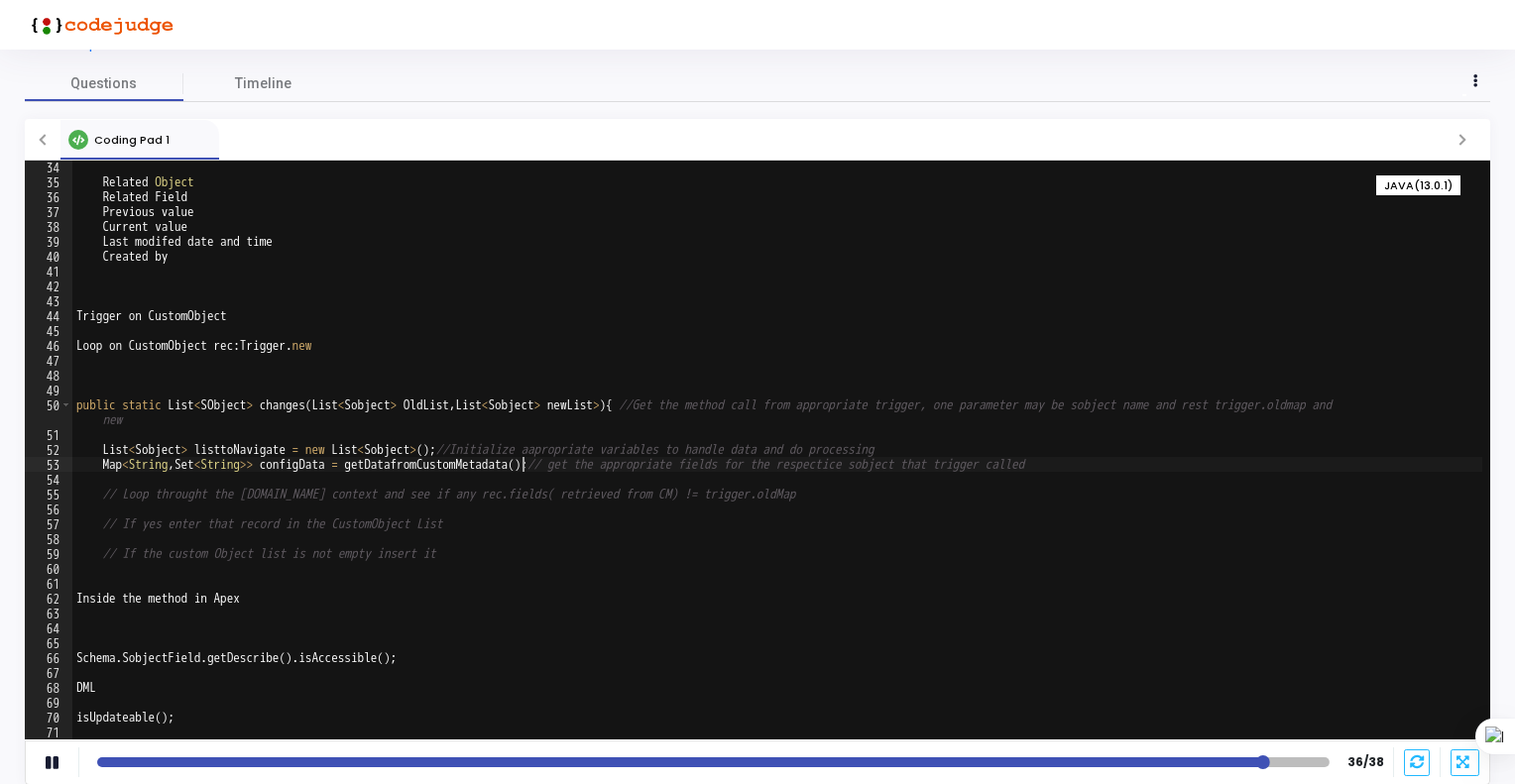 click on "Related   Object      Related   Field      Previous   value      Current   value      Last   modifed   date   and   time      Created   by Trigger   on   CustomObject Loop   on   CustomObject   rec :  Trigger . new public   static   List < SObject >   changes ( List < Sobject >   OldList ,  List < Sobject >   newList > ) {   //Get the method call from appropriate trigger, one parameter may be sobject name and rest trigger.oldmap and       new      List < Sobject >   listtoNavigate   =   new   List < Sobject > ( ) ;  //Initialize aapropriate variables to handle data and do processing      Map < String ,  Set < String >>   configData   =   getDatafromCustomMetadata ( ) ;   // get the appropriate fields for the respectice sobject that trigger called      // Loop throught the [DOMAIN_NAME] context and see if any rec.fields( retrieved from CM) != trigger.oldMap      // If yes enter that record in the CustomObject List      // If the custom Object list is not empty insert it  Inside   the   method   in   . ." at bounding box center (777, 464) 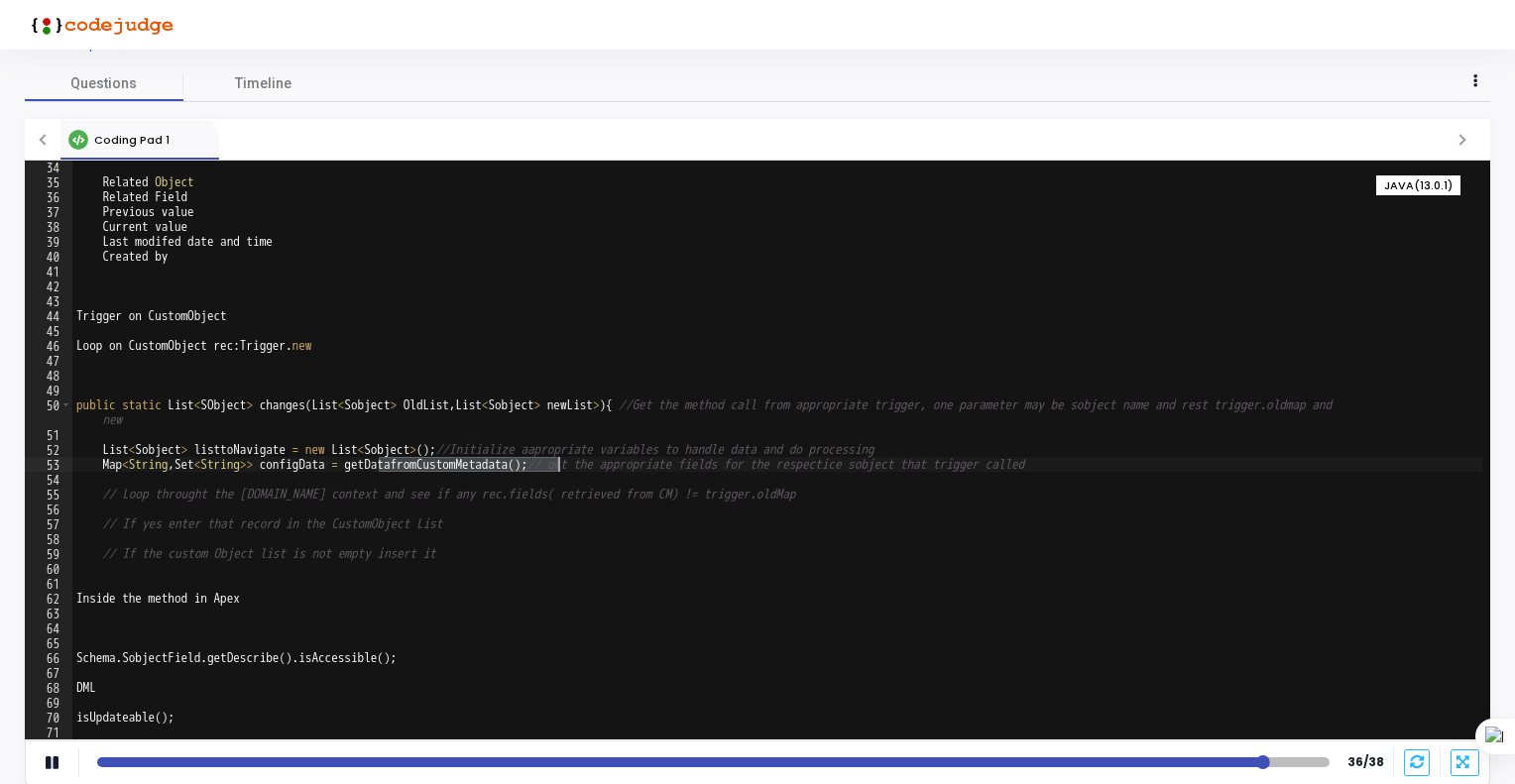 click on "Related   Object      Related   Field      Previous   value      Current   value      Last   modifed   date   and   time      Created   by Trigger   on   CustomObject Loop   on   CustomObject   rec :  Trigger . new public   static   List < SObject >   changes ( List < Sobject >   OldList ,  List < Sobject >   newList > ) {   //Get the method call from appropriate trigger, one parameter may be sobject name and rest trigger.oldmap and       new      List < Sobject >   listtoNavigate   =   new   List < Sobject > ( ) ;  //Initialize aapropriate variables to handle data and do processing      Map < String ,  Set < String >>   configData   =   getDatafromCustomMetadata ( ) ;   // get the appropriate fields for the respectice sobject that trigger called      // Loop throught the [DOMAIN_NAME] context and see if any rec.fields( retrieved from CM) != trigger.oldMap      // If yes enter that record in the CustomObject List      // If the custom Object list is not empty insert it  Inside   the   method   in   . ." at bounding box center (777, 464) 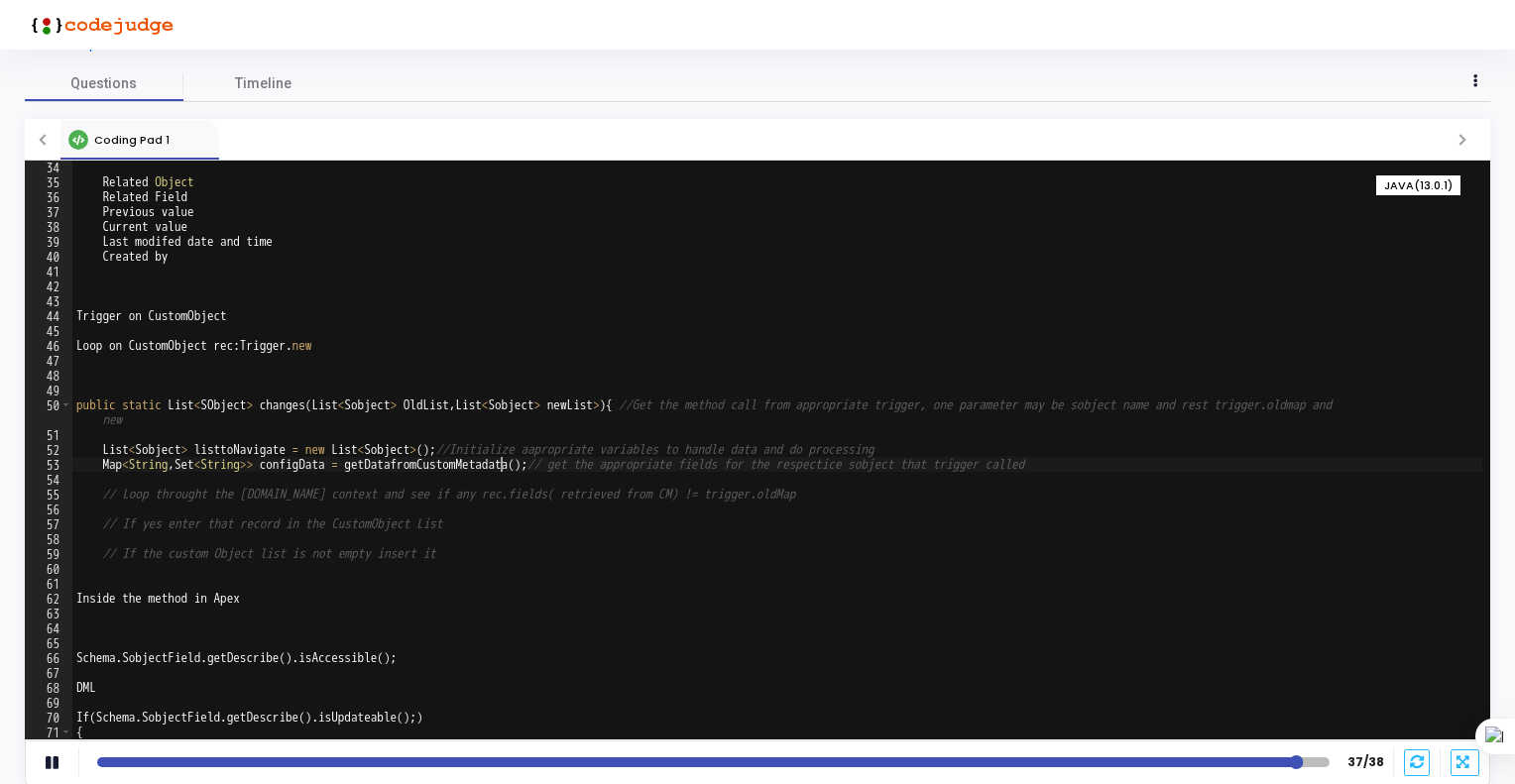 click on "Related   Object      Related   Field      Previous   value      Current   value      Last   modifed   date   and   time      Created   by Trigger   on   CustomObject Loop   on   CustomObject   rec :  Trigger . new public   static   List < SObject >   changes ( List < Sobject >   OldList ,  List < Sobject >   newList > ) {   //Get the method call from appropriate trigger, one parameter may be sobject name and rest trigger.oldmap and       new      List < Sobject >   listtoNavigate   =   new   List < Sobject > ( ) ;  //Initialize aapropriate variables to handle data and do processing      Map < String ,  Set < String >>   configData   =   getDatafromCustomMetadata ( ) ;   // get the appropriate fields for the respectice sobject that trigger called      // Loop throught the [DOMAIN_NAME] context and see if any rec.fields( retrieved from CM) != trigger.oldMap      // If yes enter that record in the CustomObject List      // If the custom Object list is not empty insert it  Inside   the   method   in   . ." at bounding box center (777, 464) 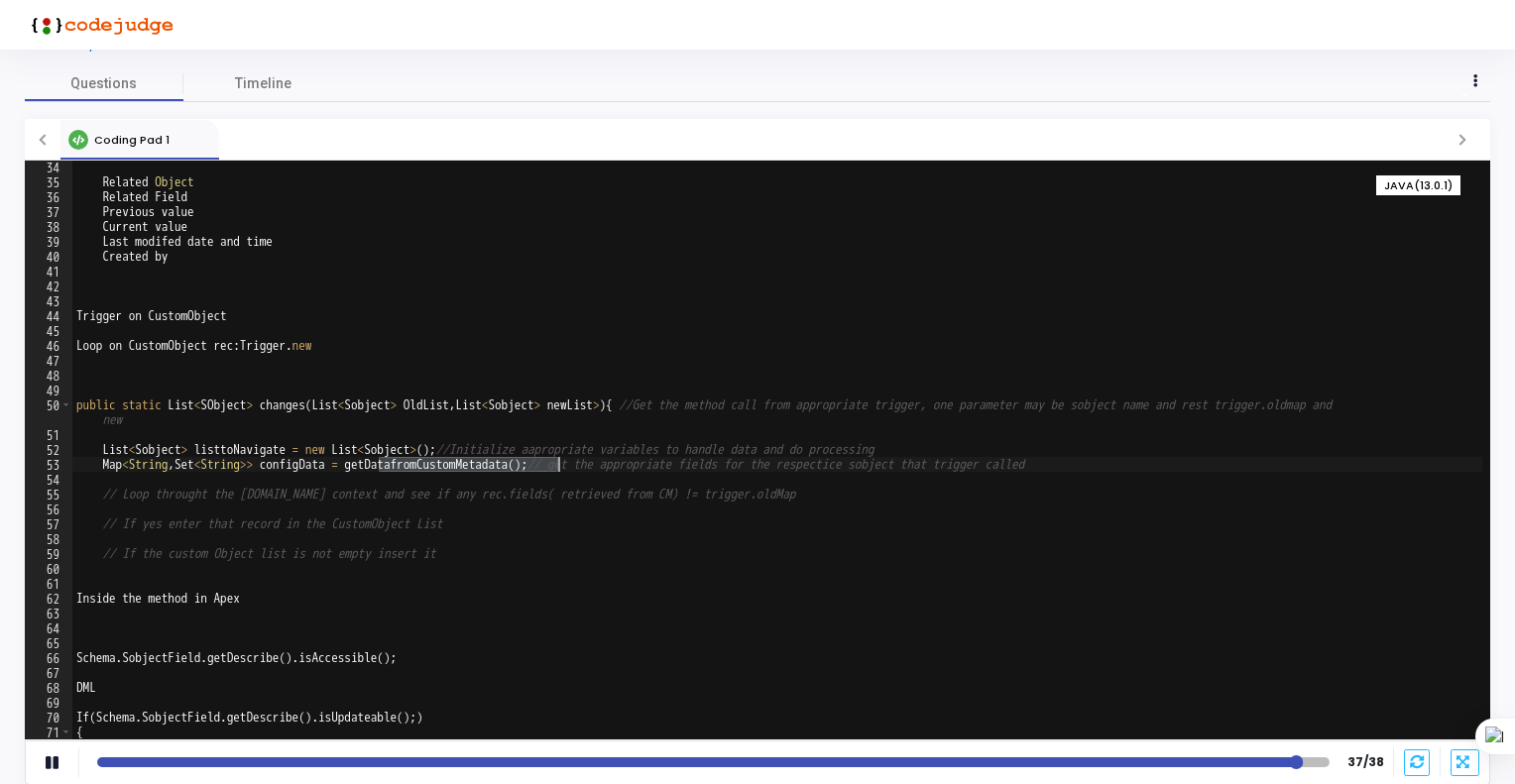 click on "Related   Object      Related   Field      Previous   value      Current   value      Last   modifed   date   and   time      Created   by Trigger   on   CustomObject Loop   on   CustomObject   rec :  Trigger . new public   static   List < SObject >   changes ( List < Sobject >   OldList ,  List < Sobject >   newList > ) {   //Get the method call from appropriate trigger, one parameter may be sobject name and rest trigger.oldmap and       new      List < Sobject >   listtoNavigate   =   new   List < Sobject > ( ) ;  //Initialize aapropriate variables to handle data and do processing      Map < String ,  Set < String >>   configData   =   getDatafromCustomMetadata ( ) ;   // get the appropriate fields for the respectice sobject that trigger called      // Loop throught the [DOMAIN_NAME] context and see if any rec.fields( retrieved from CM) != trigger.oldMap      // If yes enter that record in the CustomObject List      // If the custom Object list is not empty insert it  Inside   the   method   in   . ." at bounding box center (777, 464) 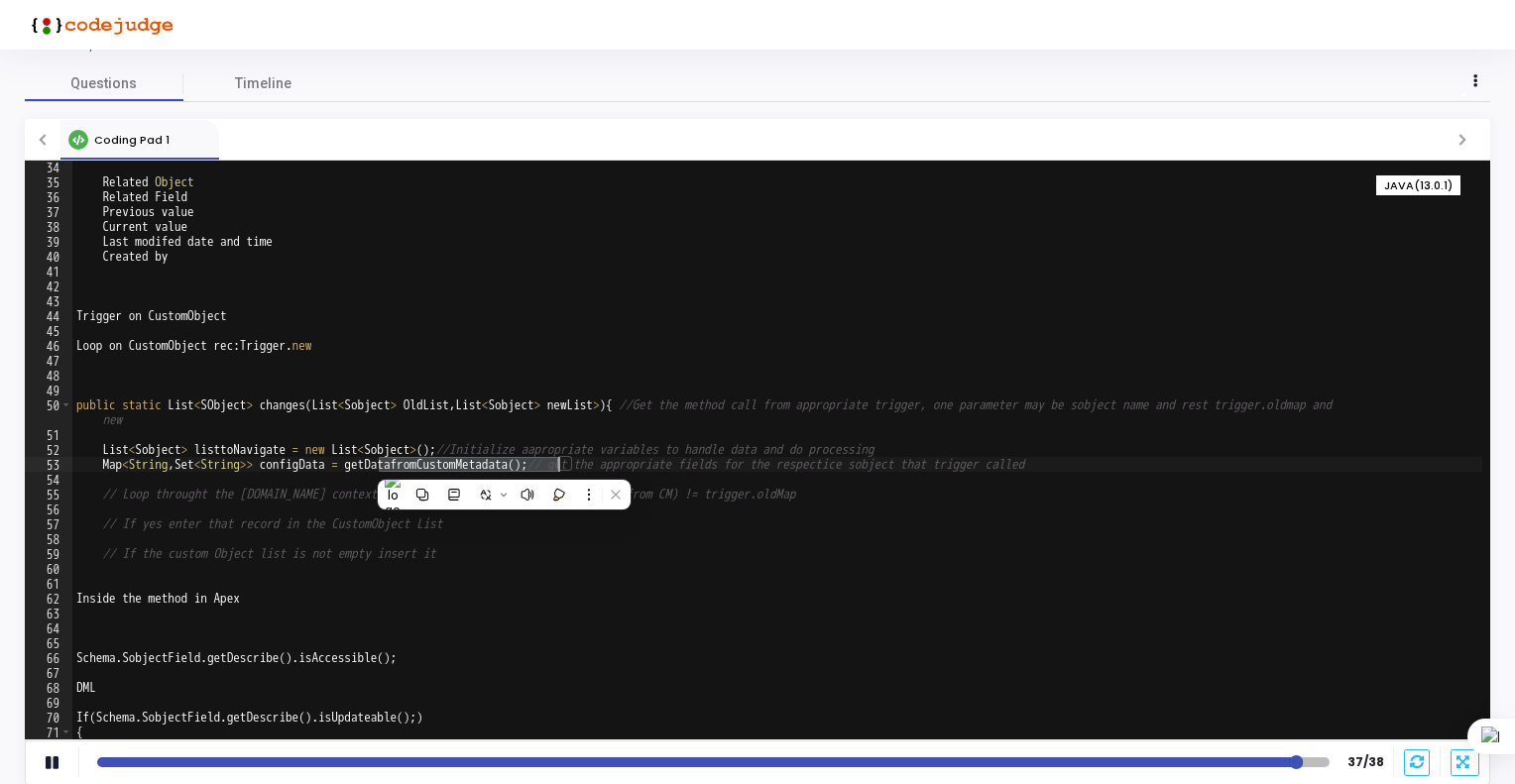 type 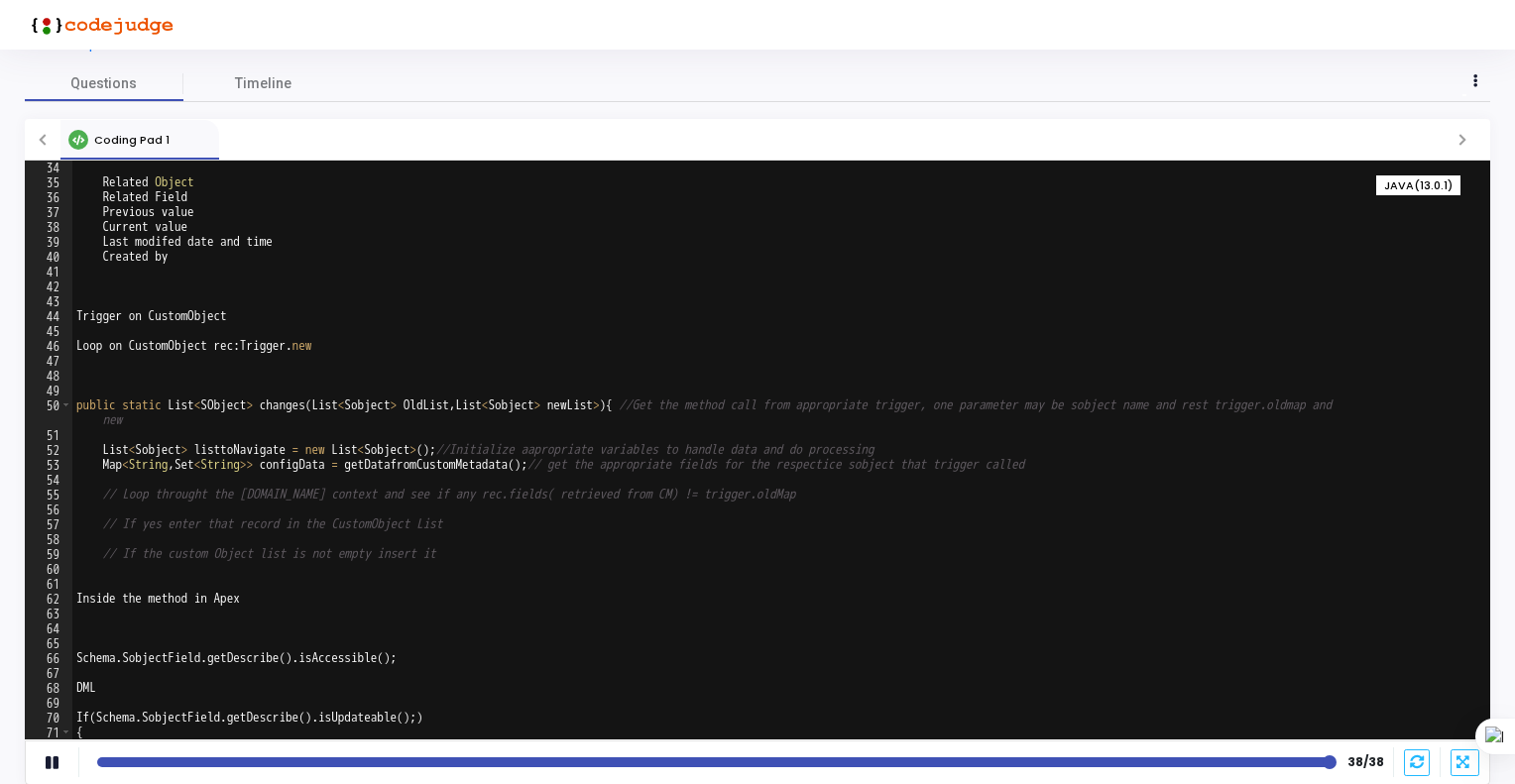 click on "Related   Object      Related   Field      Previous   value      Current   value      Last   modifed   date   and   time      Created   by Trigger   on   CustomObject Loop   on   CustomObject   rec :  Trigger . new public   static   List < SObject >   changes ( List < Sobject >   OldList ,  List < Sobject >   newList > ) {   //Get the method call from appropriate trigger, one parameter may be sobject name and rest trigger.oldmap and       new      List < Sobject >   listtoNavigate   =   new   List < Sobject > ( ) ;  //Initialize aapropriate variables to handle data and do processing      Map < String ,  Set < String >>   configData   =   getDatafromCustomMetadata ( ) ;   // get the appropriate fields for the respectice sobject that trigger called      // Loop throught the [DOMAIN_NAME] context and see if any rec.fields( retrieved from CM) != trigger.oldMap      // If yes enter that record in the CustomObject List      // If the custom Object list is not empty insert it  Inside   the   method   in   . ." at bounding box center (777, 464) 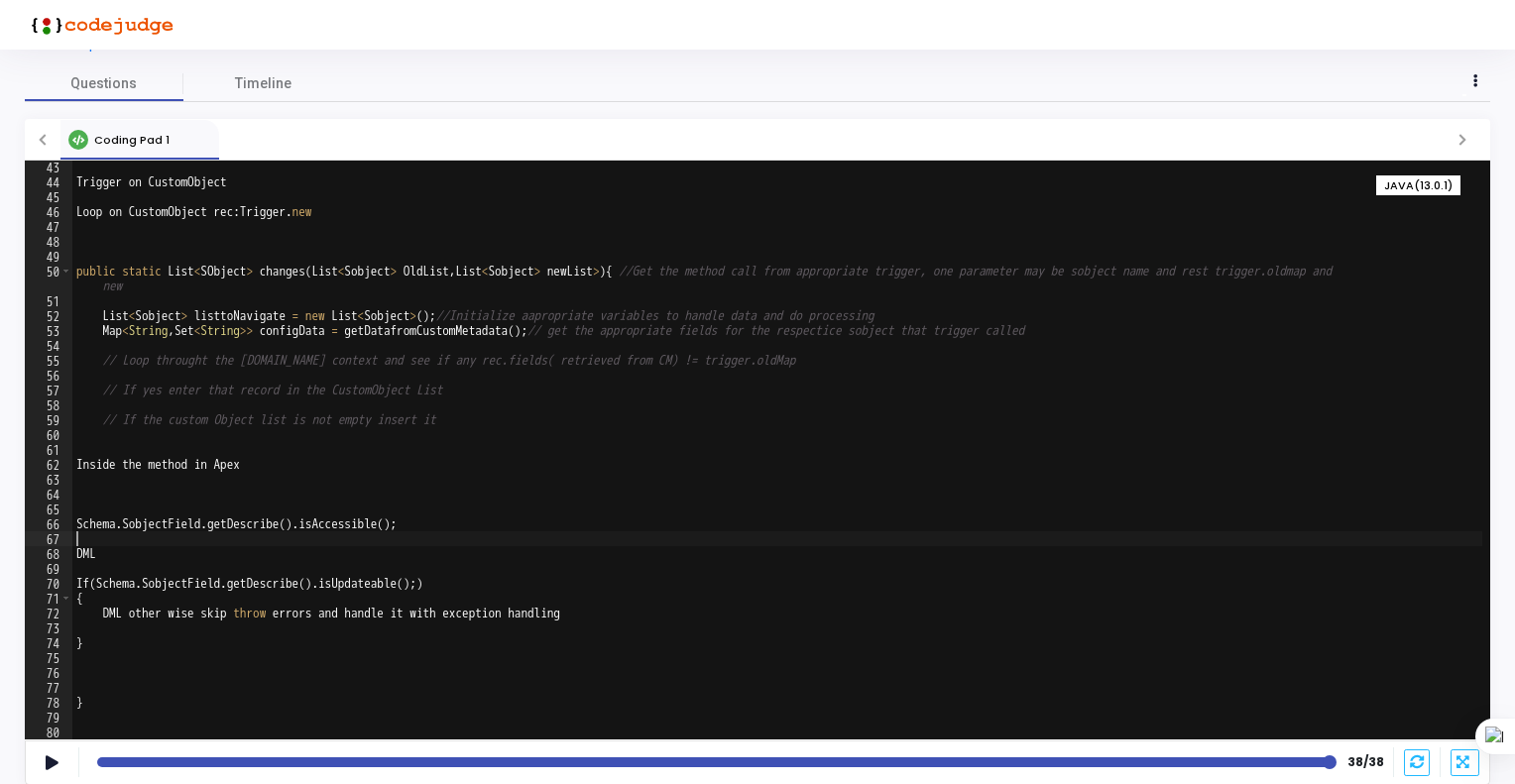 scroll, scrollTop: 639, scrollLeft: 0, axis: vertical 